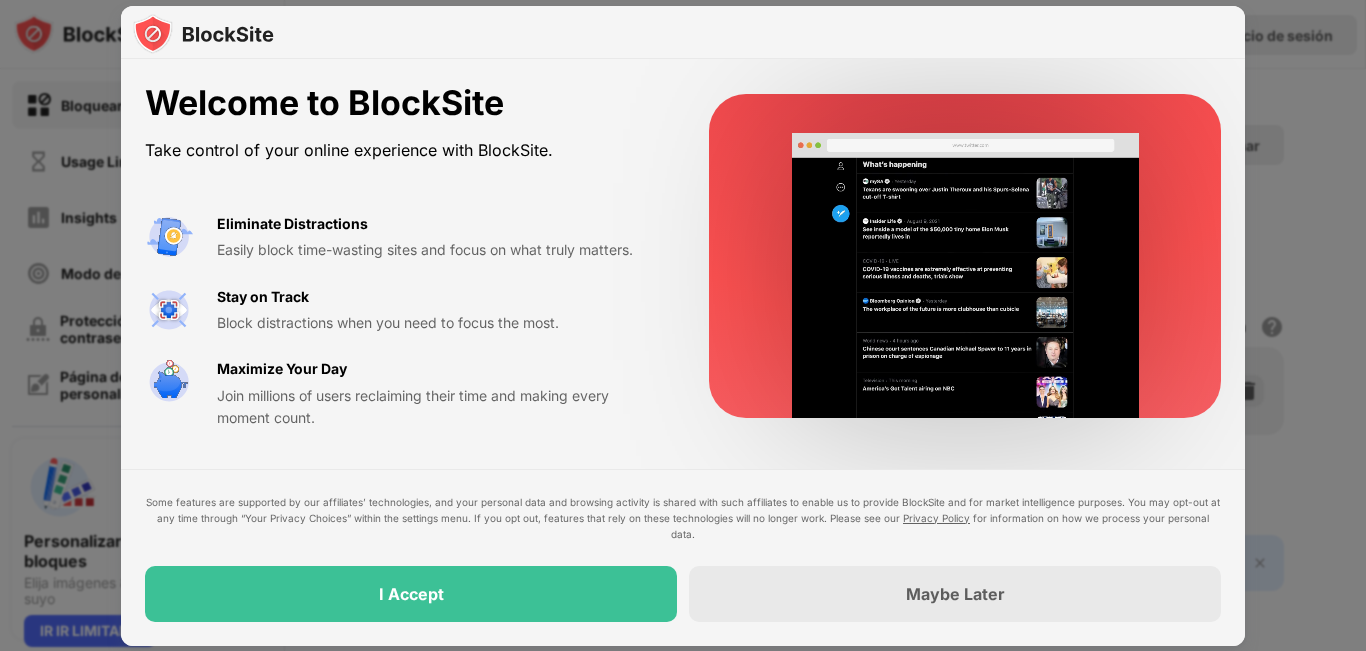scroll, scrollTop: 0, scrollLeft: 0, axis: both 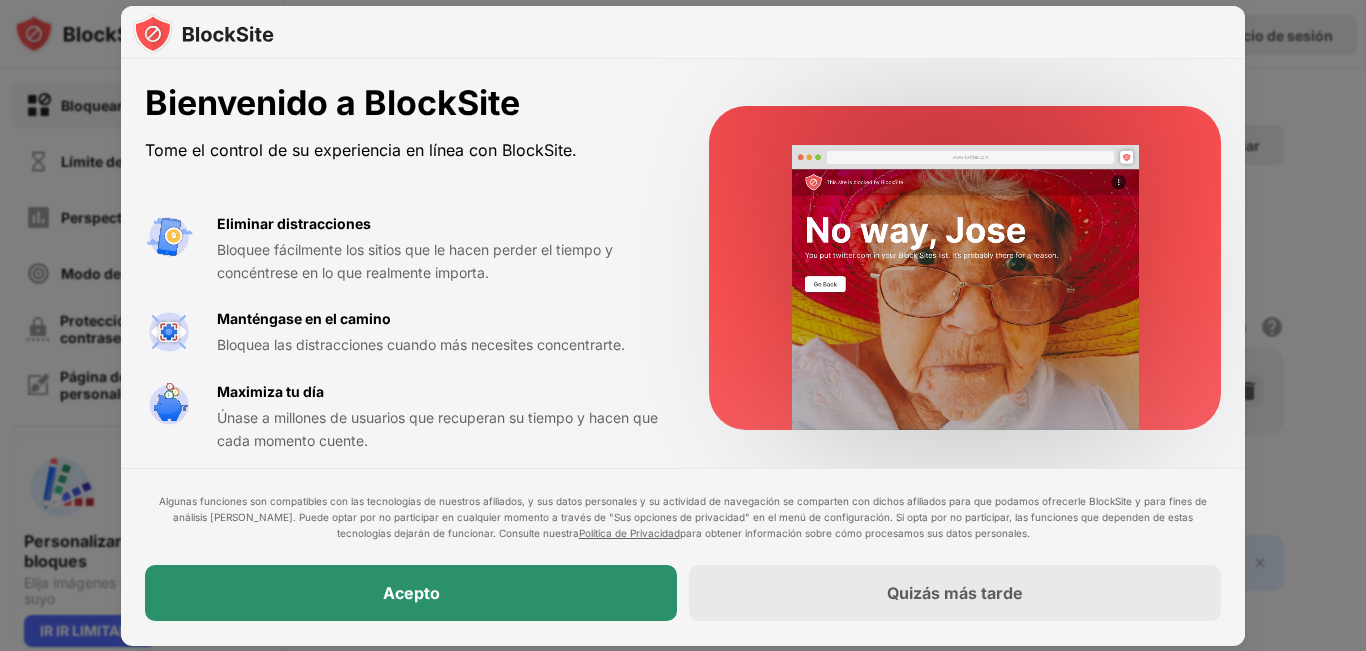 click on "Acepto" at bounding box center [411, 594] 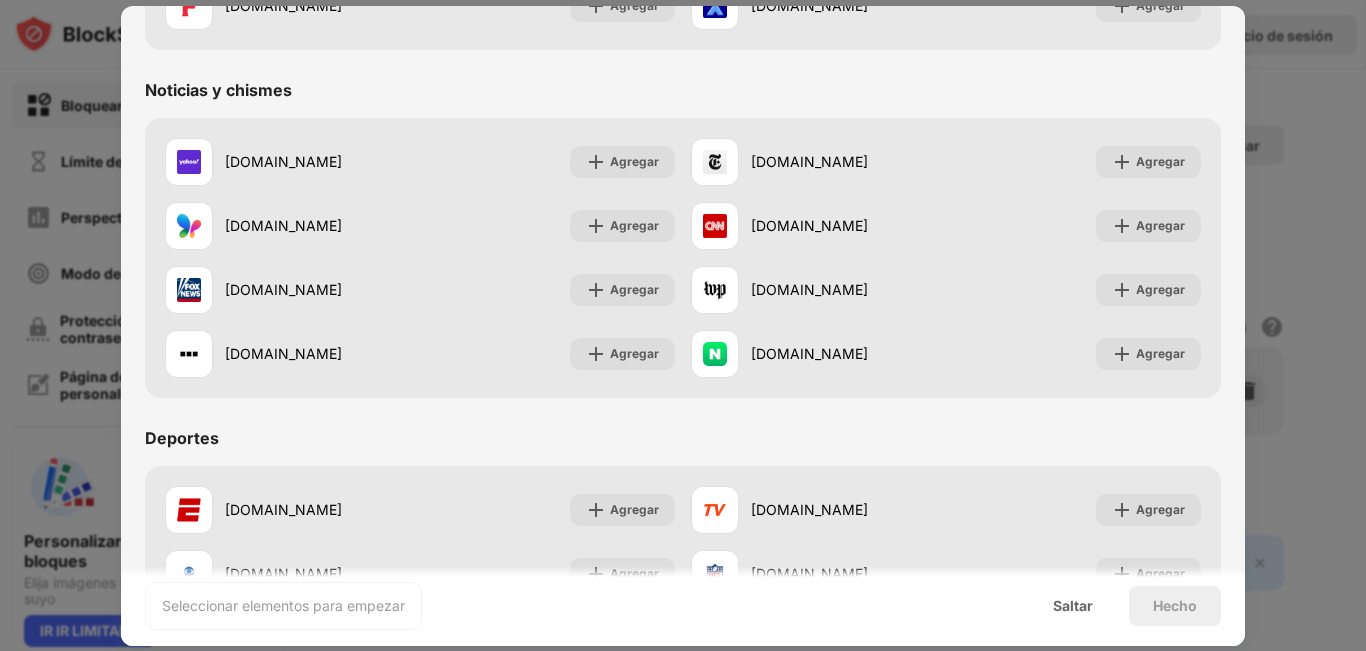 scroll, scrollTop: 700, scrollLeft: 0, axis: vertical 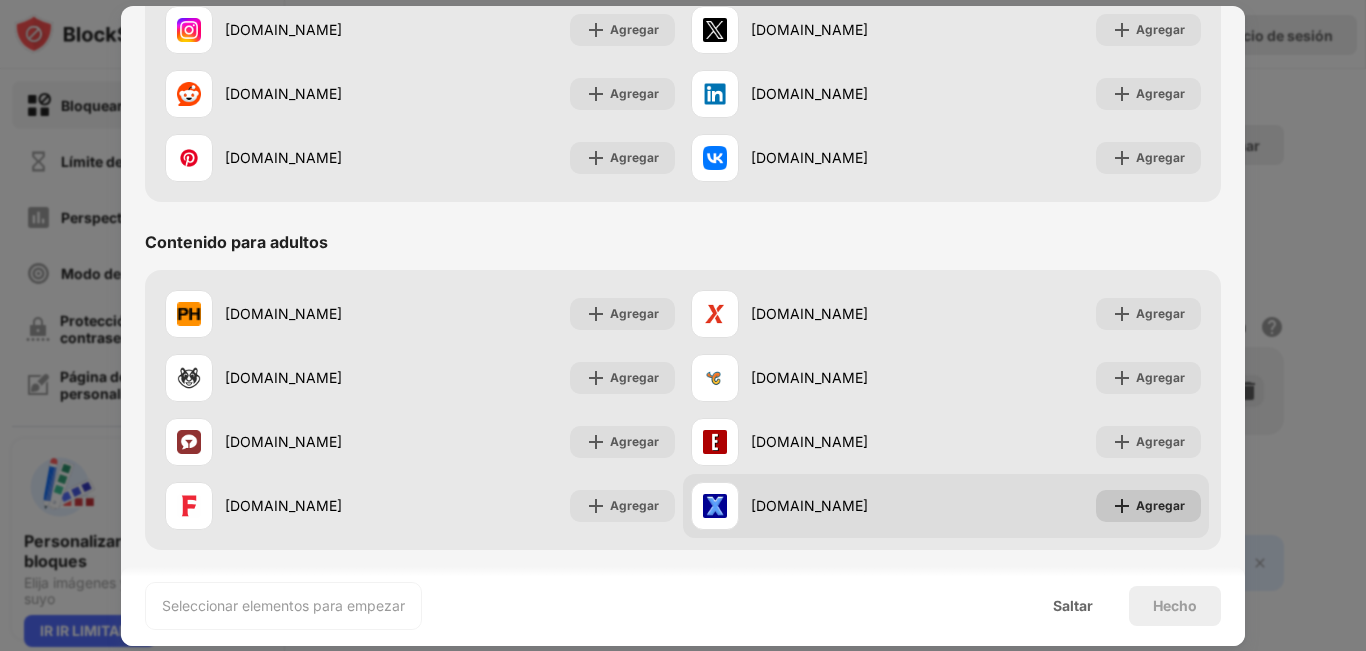 click on "Agregar" at bounding box center (1160, 505) 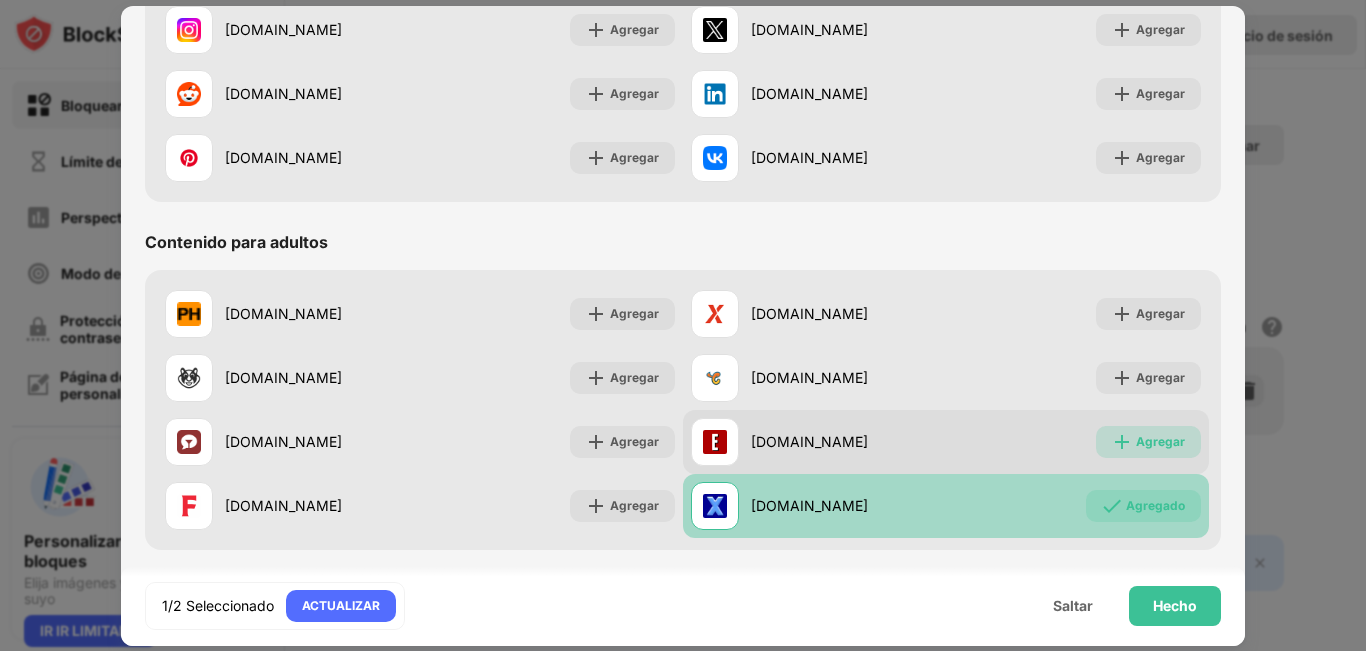 click on "Agregar" at bounding box center [1160, 441] 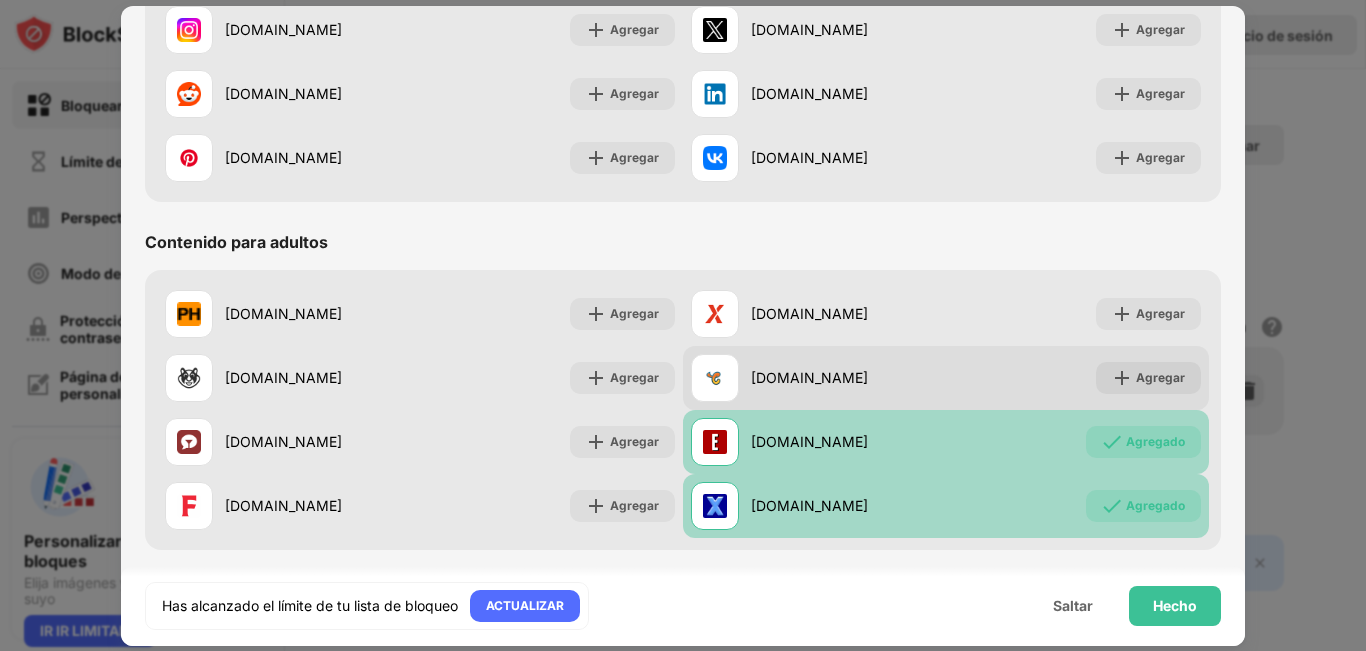 click at bounding box center (1122, 378) 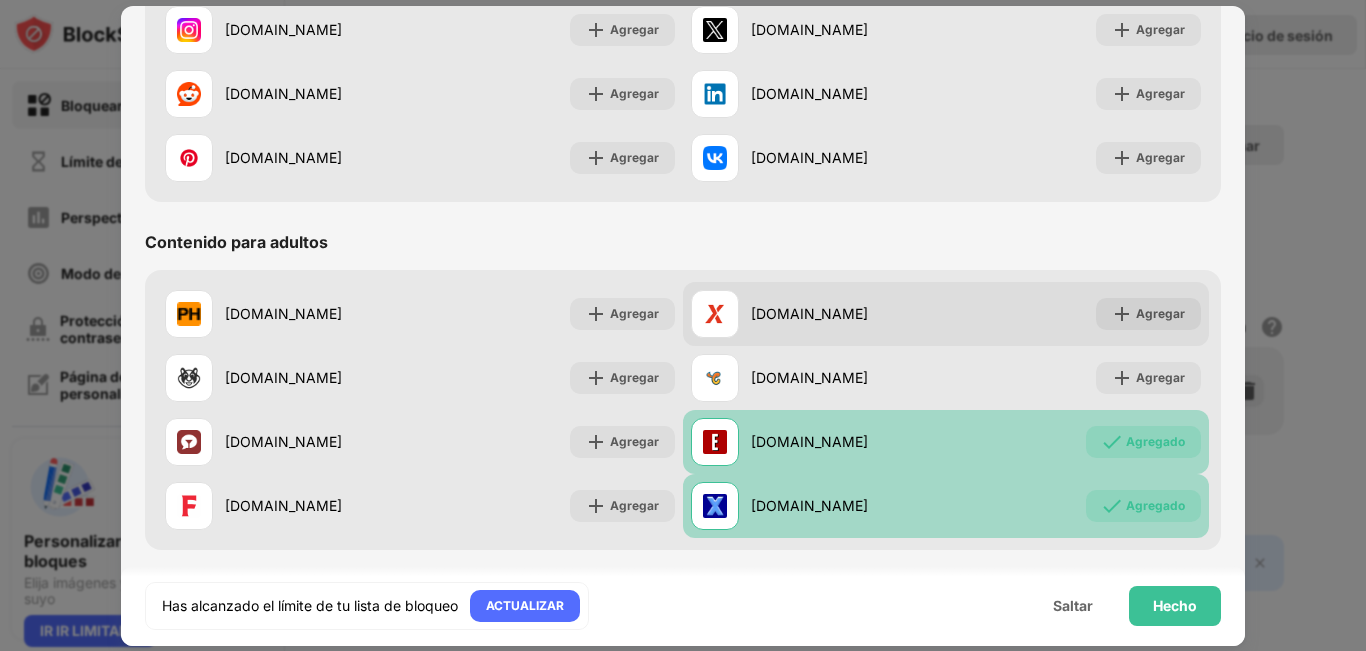 click on "xvideos.com Agregar" at bounding box center (946, 314) 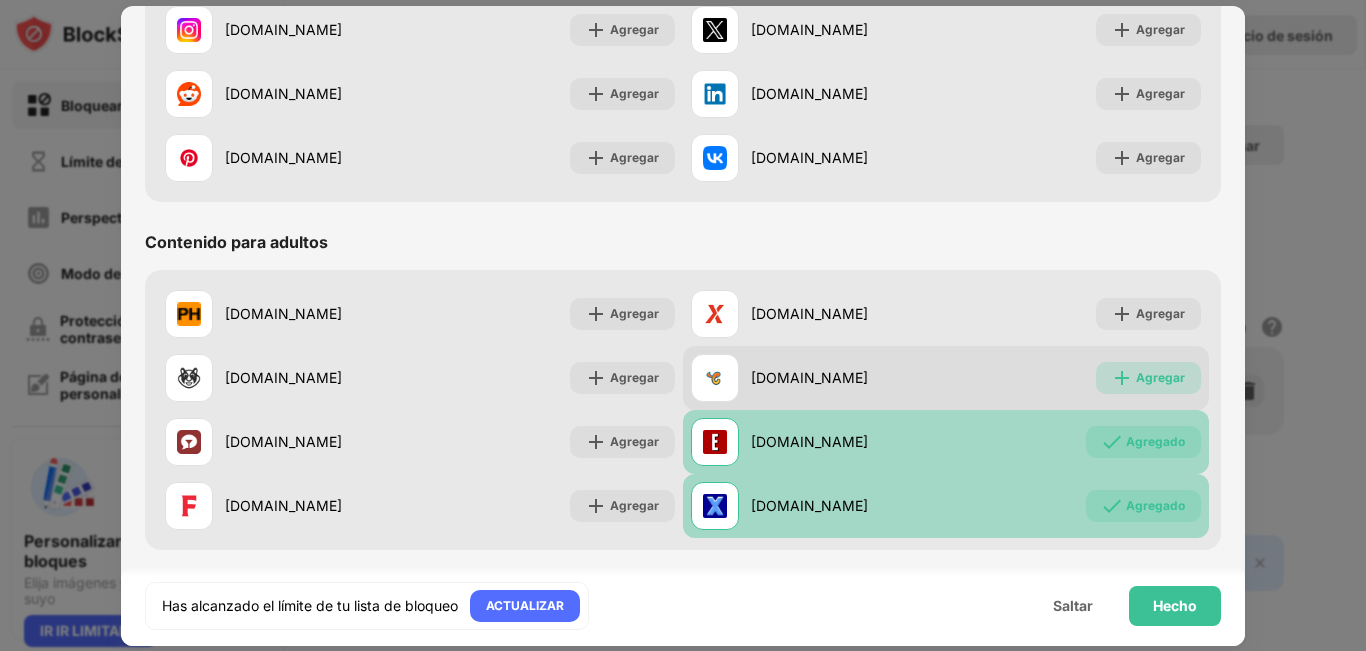 click on "Agregar" at bounding box center (1160, 377) 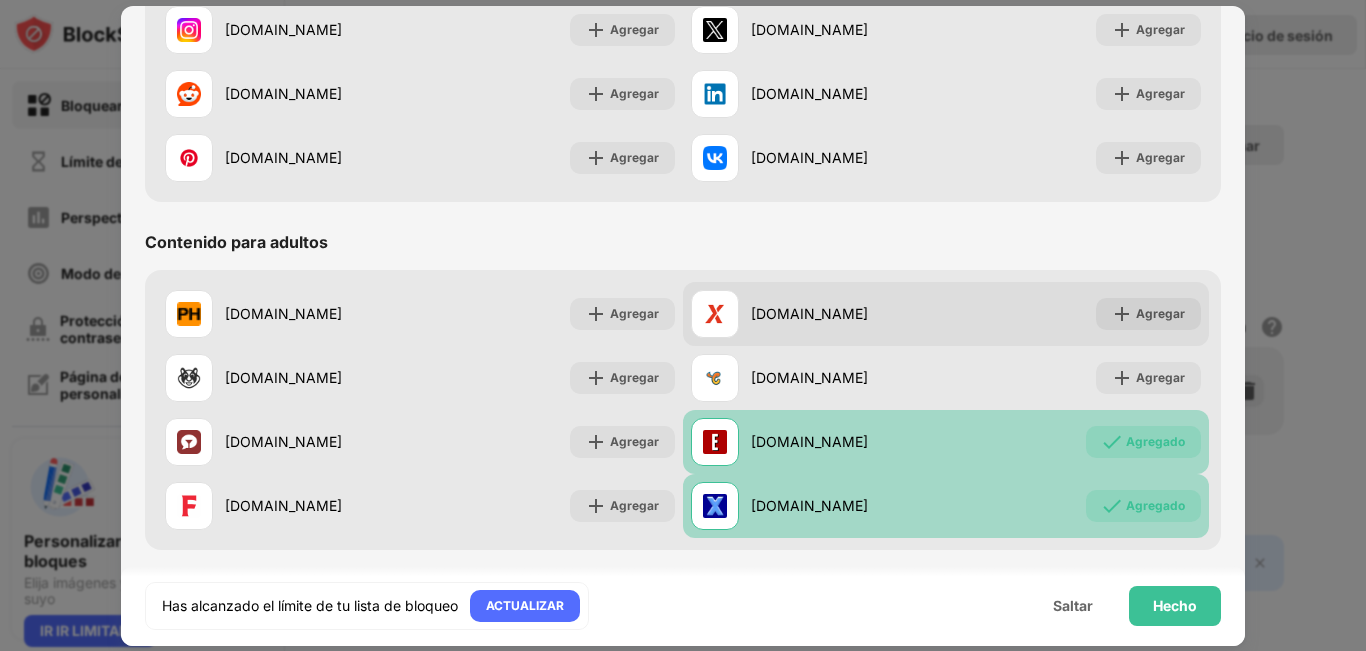 click on "Agregar" at bounding box center [1160, 313] 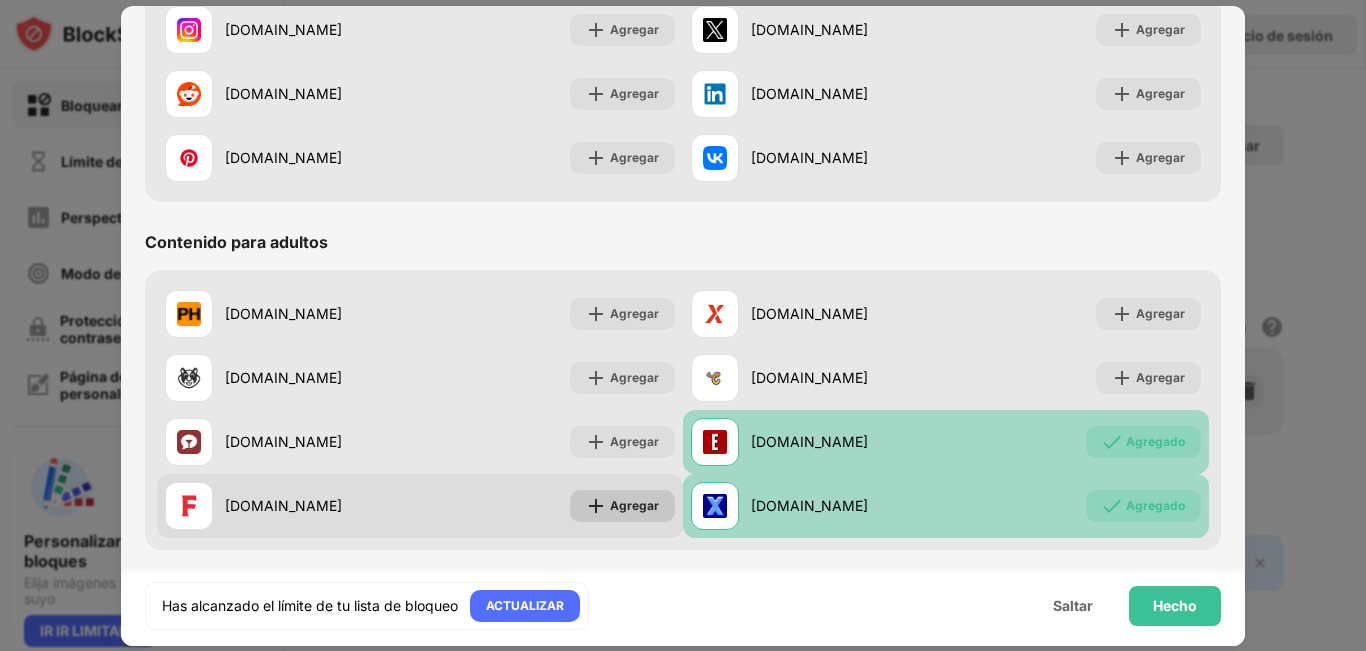 click on "Agregar" at bounding box center [634, 505] 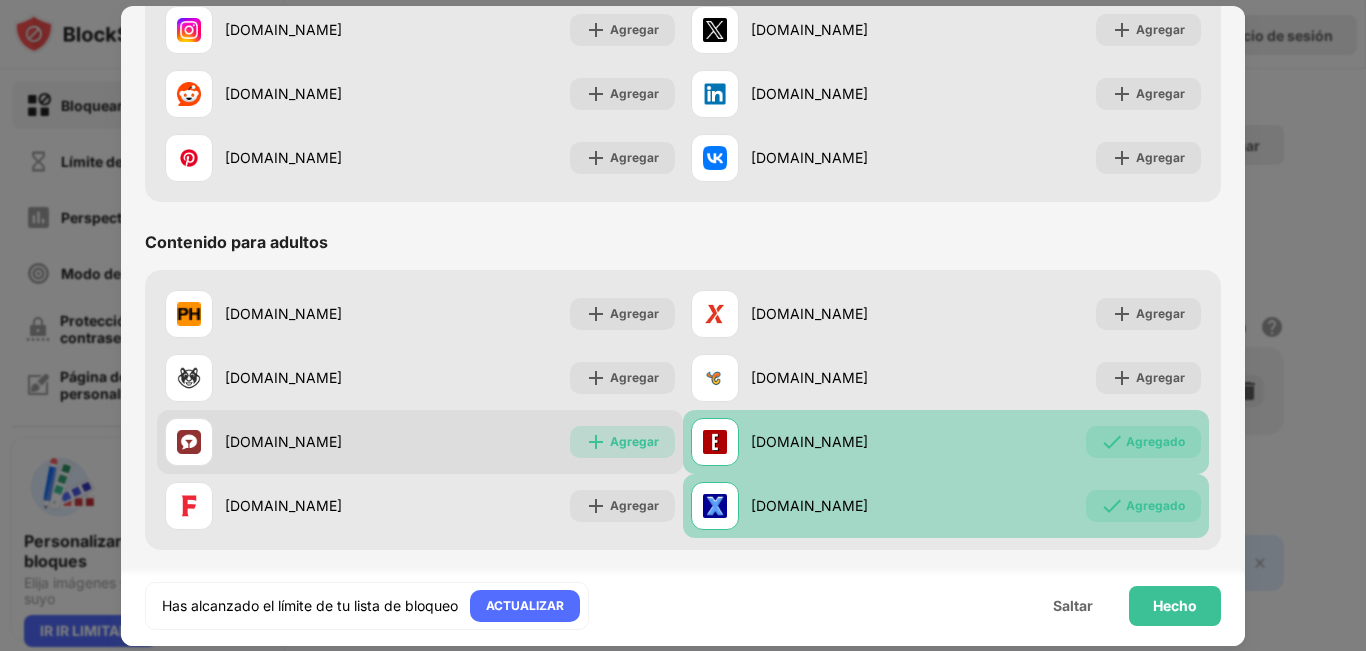 click on "Agregar" at bounding box center (634, 441) 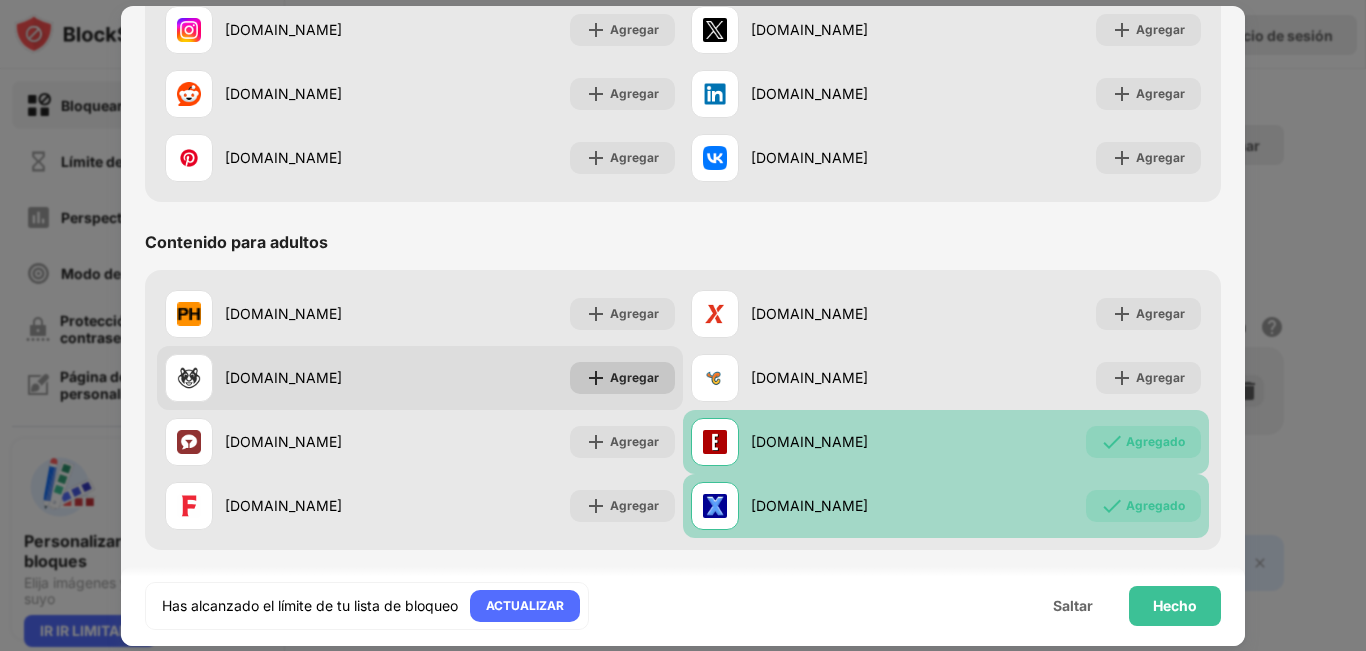 click on "Agregar" at bounding box center [622, 378] 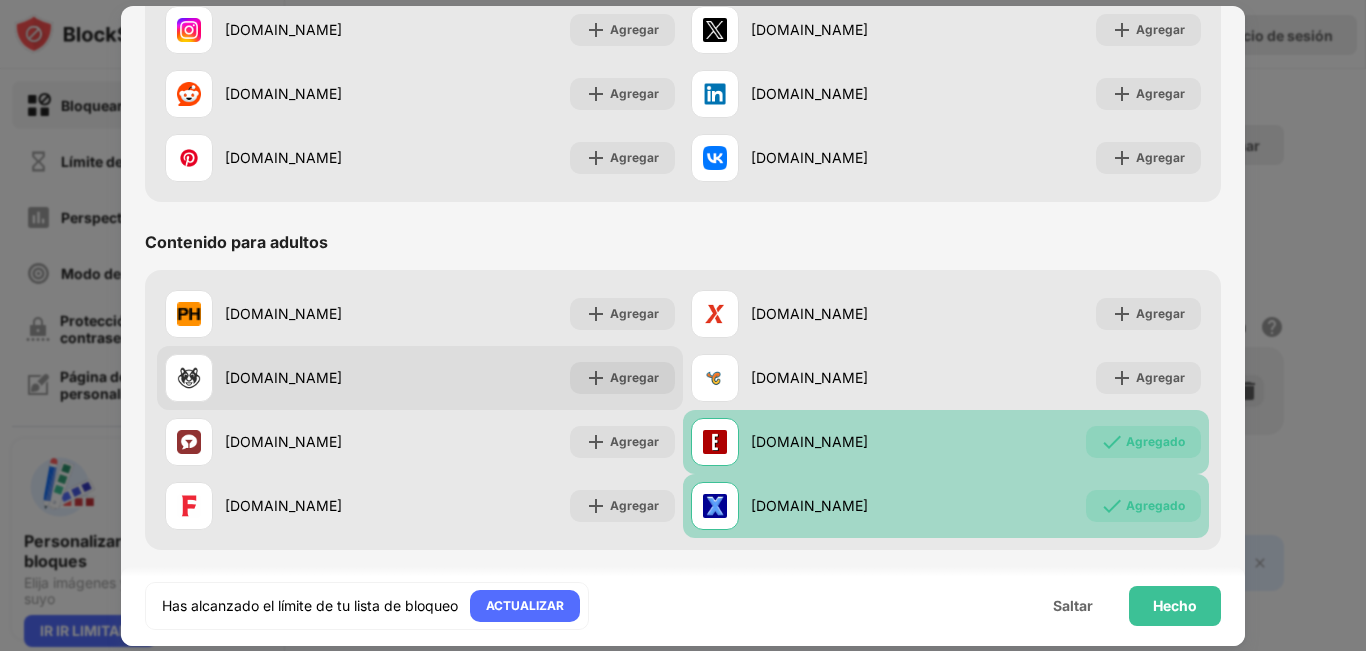 click on "Agregar" at bounding box center [622, 378] 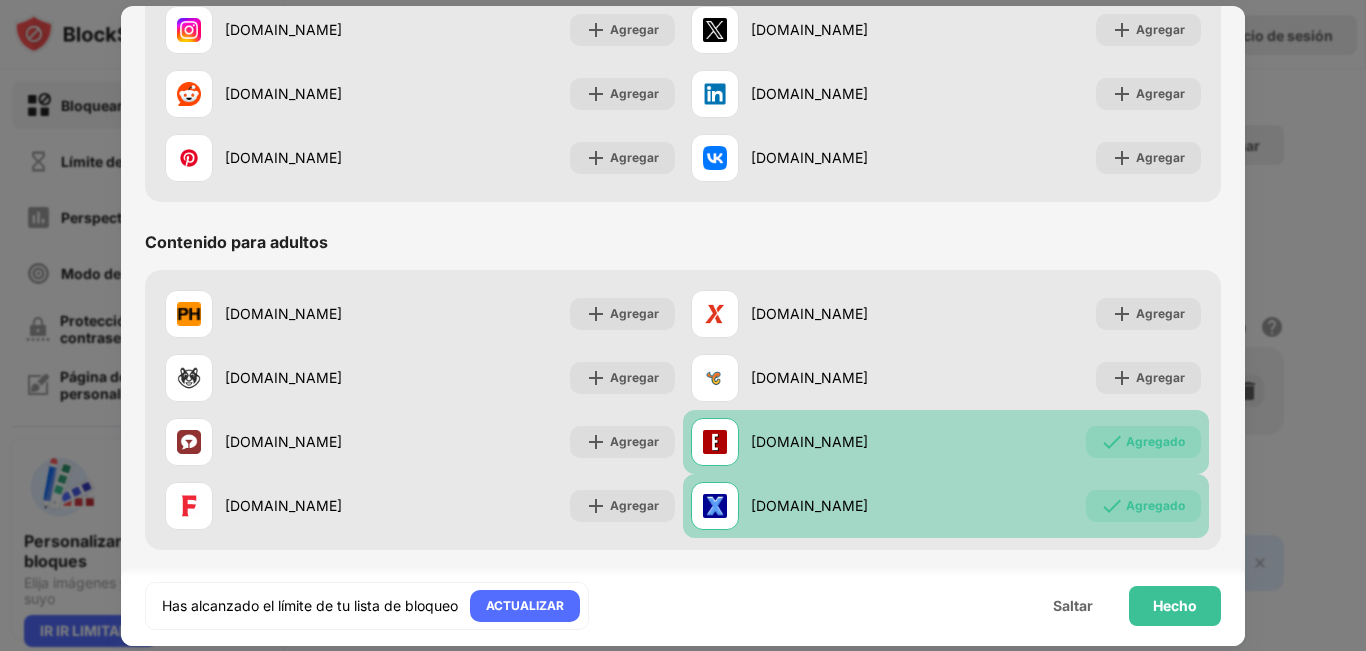 click on "Agregado" at bounding box center [1155, 442] 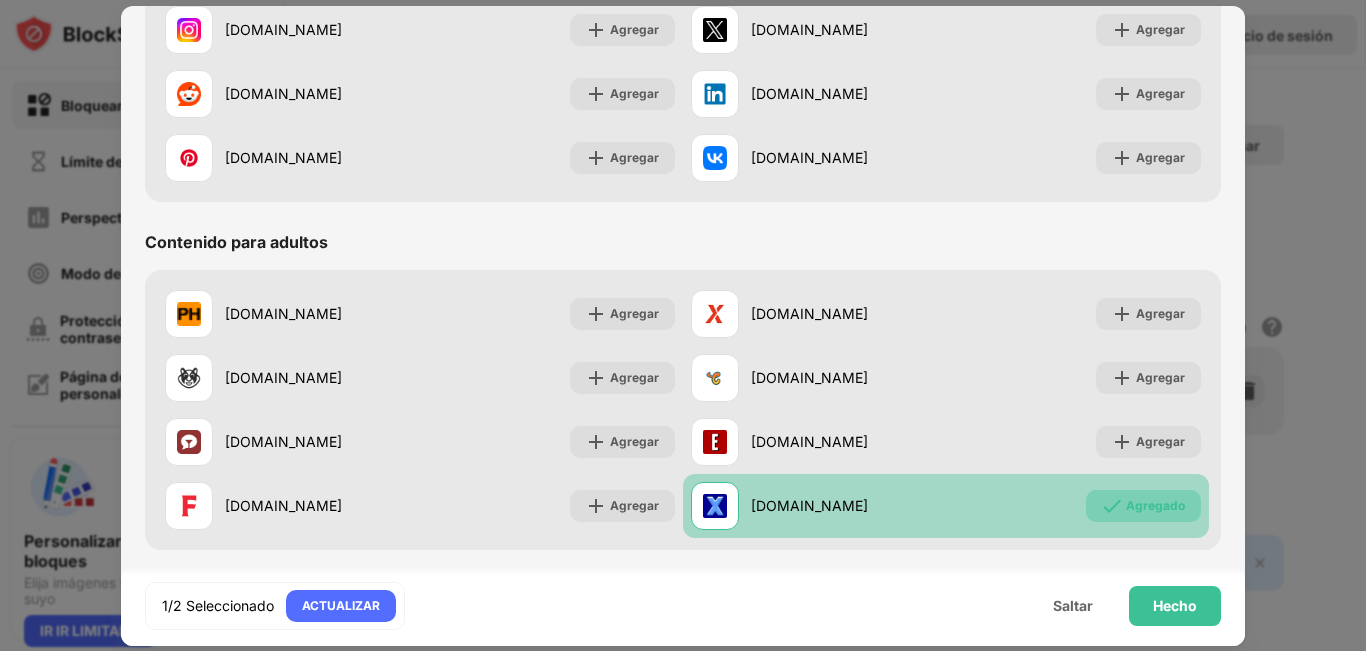 click on "Agregado" at bounding box center (1143, 506) 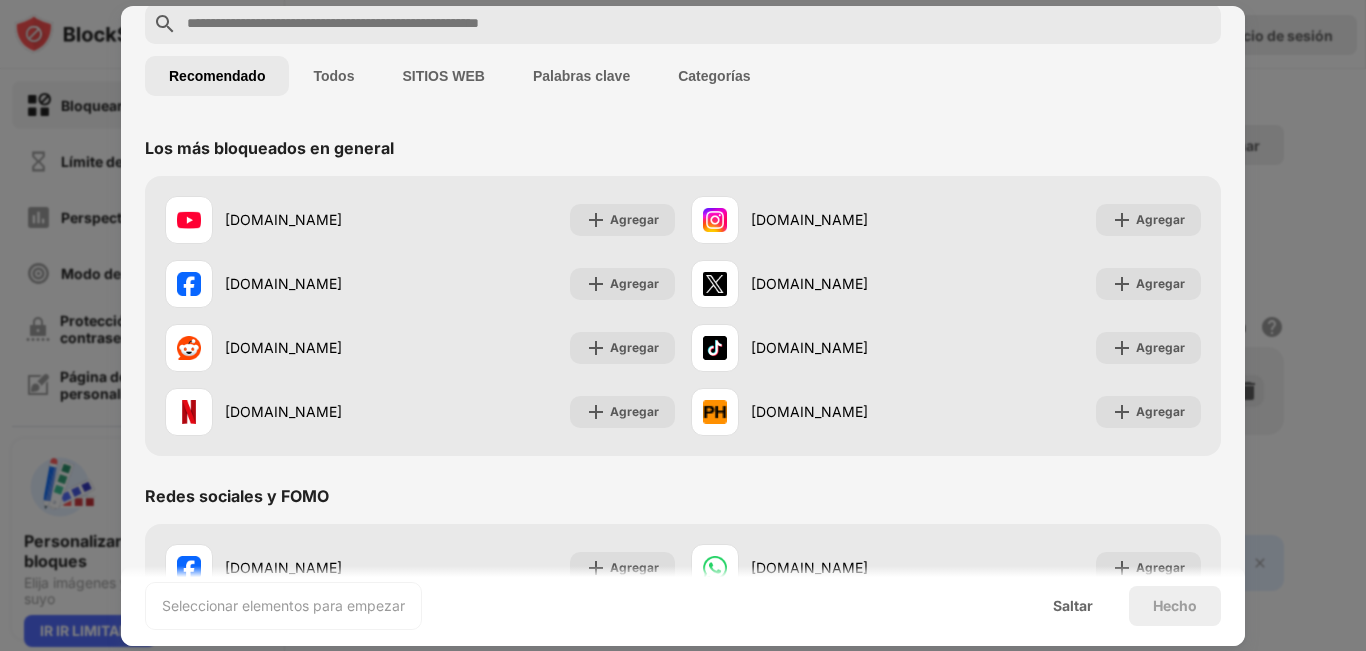scroll, scrollTop: 100, scrollLeft: 0, axis: vertical 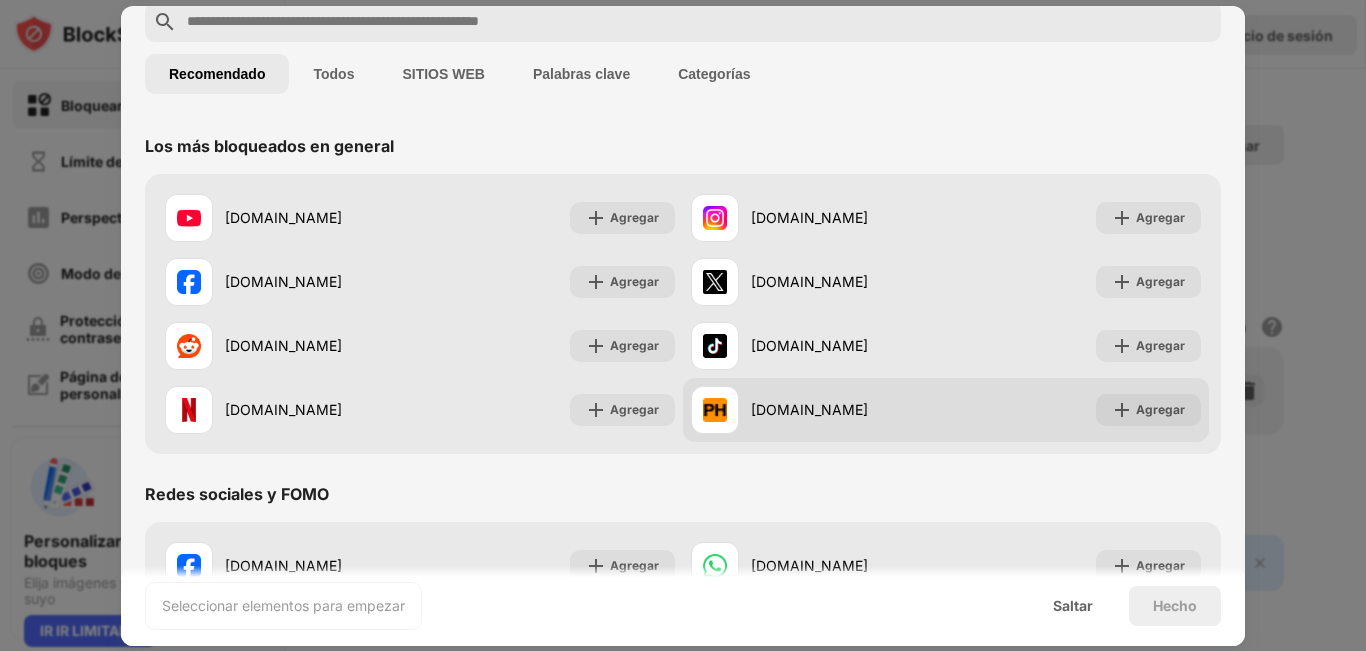 click on "Agregar" at bounding box center (1160, 409) 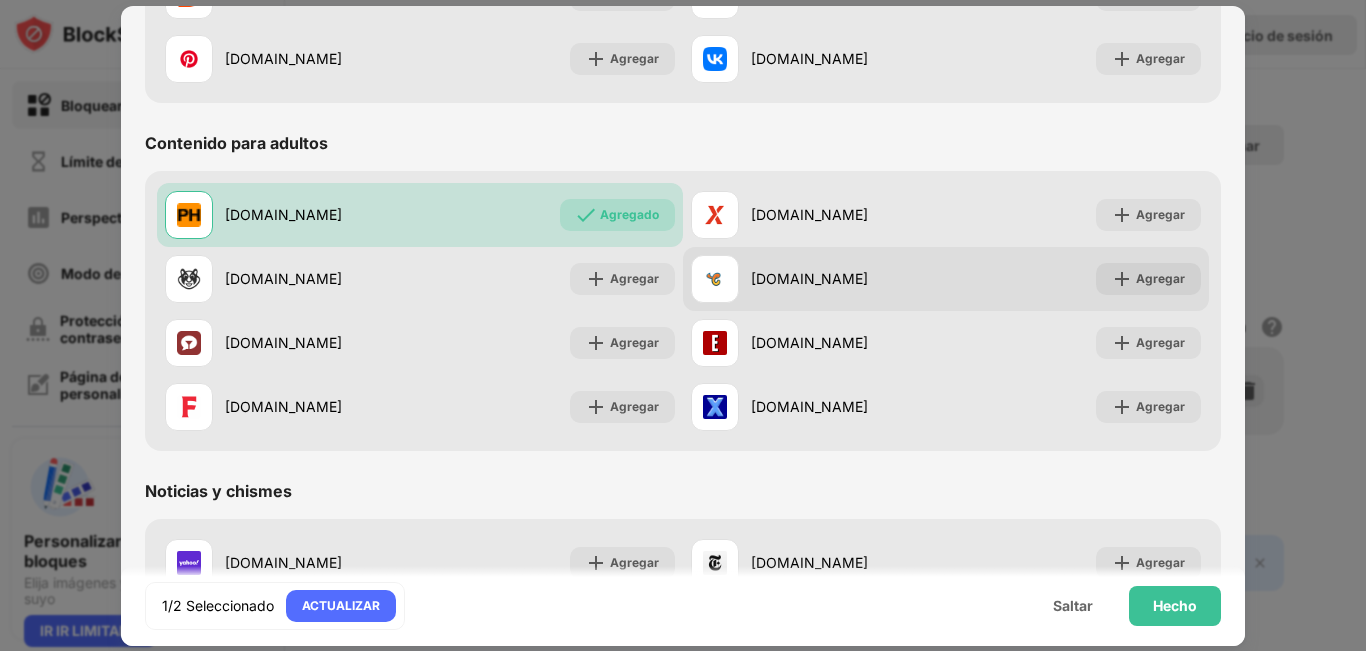 scroll, scrollTop: 800, scrollLeft: 0, axis: vertical 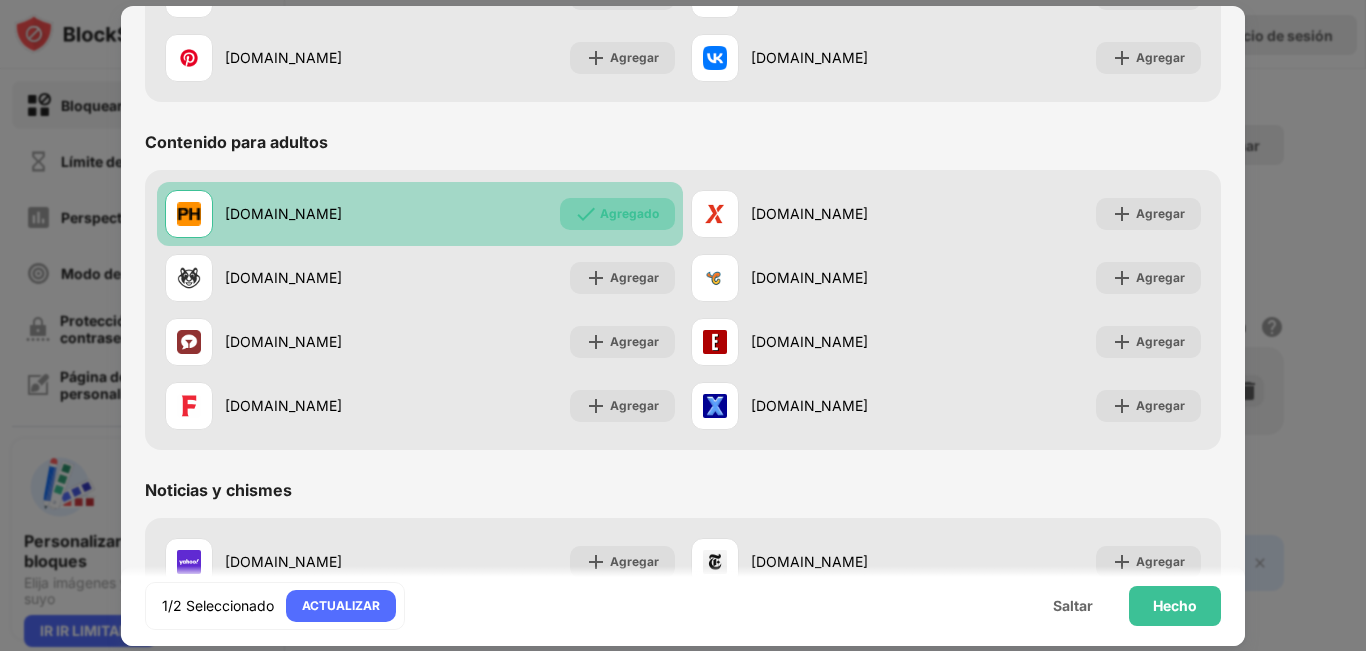 click on "Agregado" at bounding box center [629, 213] 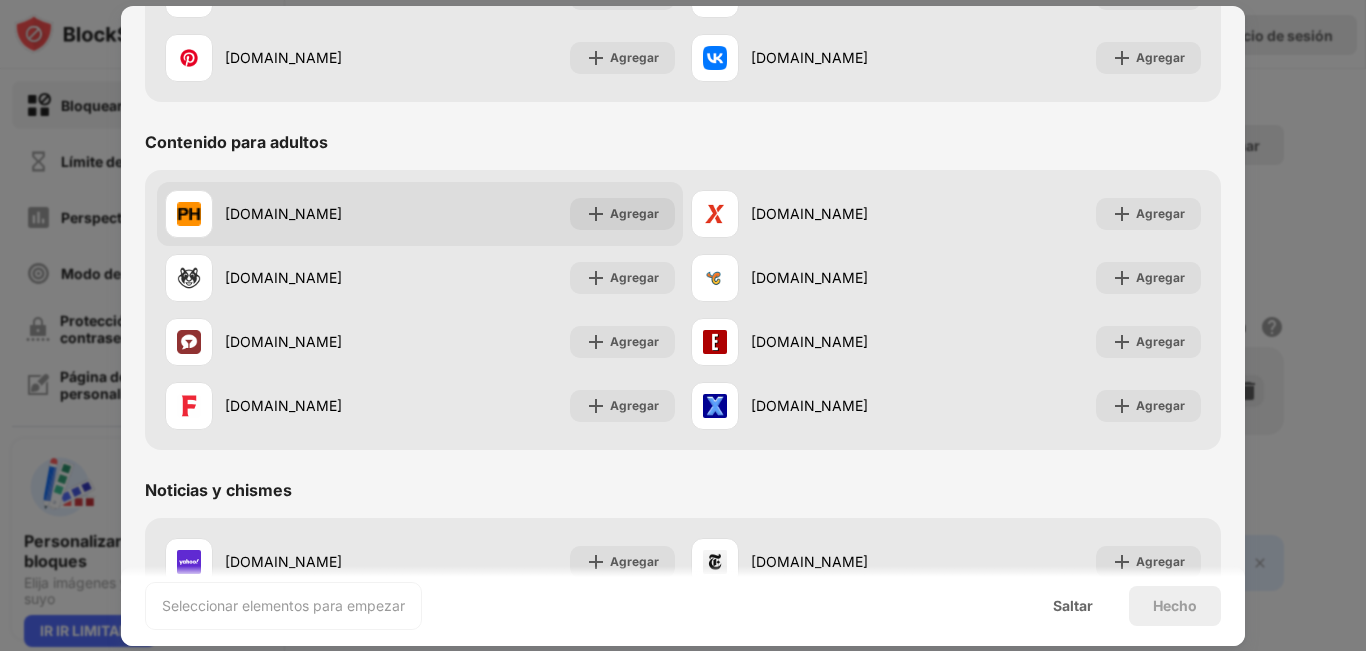 click on "Agregar" at bounding box center (622, 214) 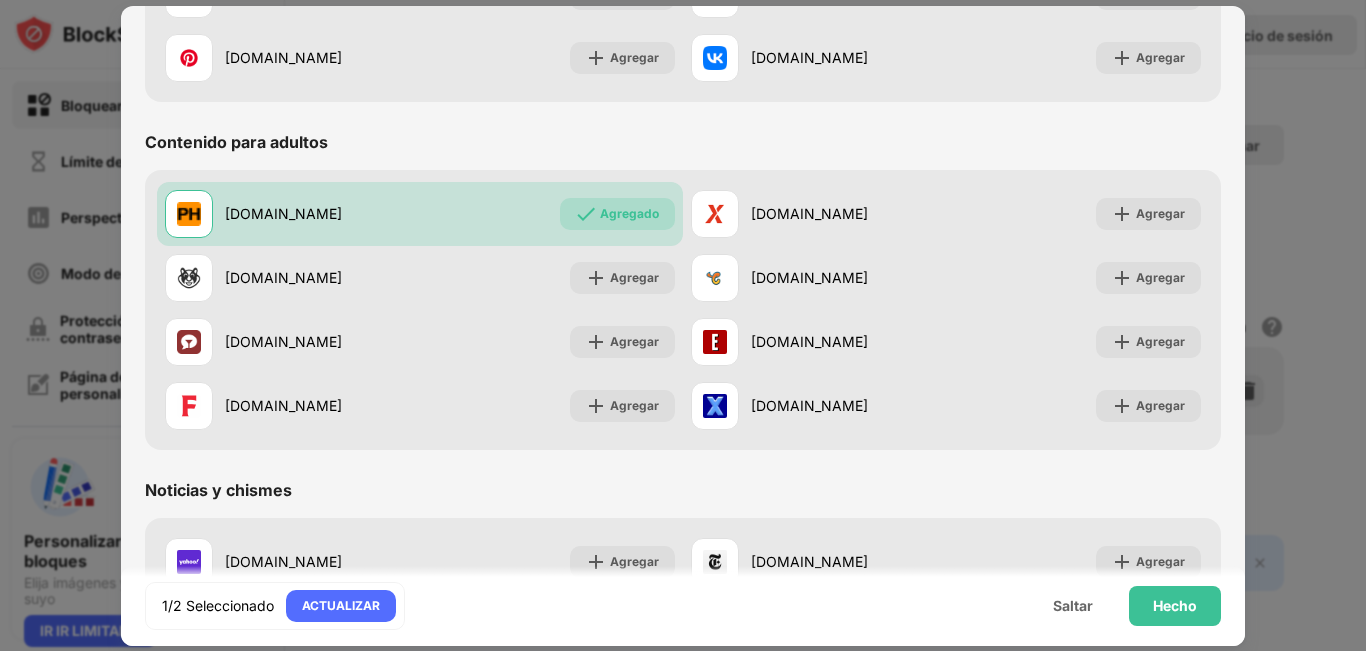 click on "Agregar" at bounding box center [1160, 405] 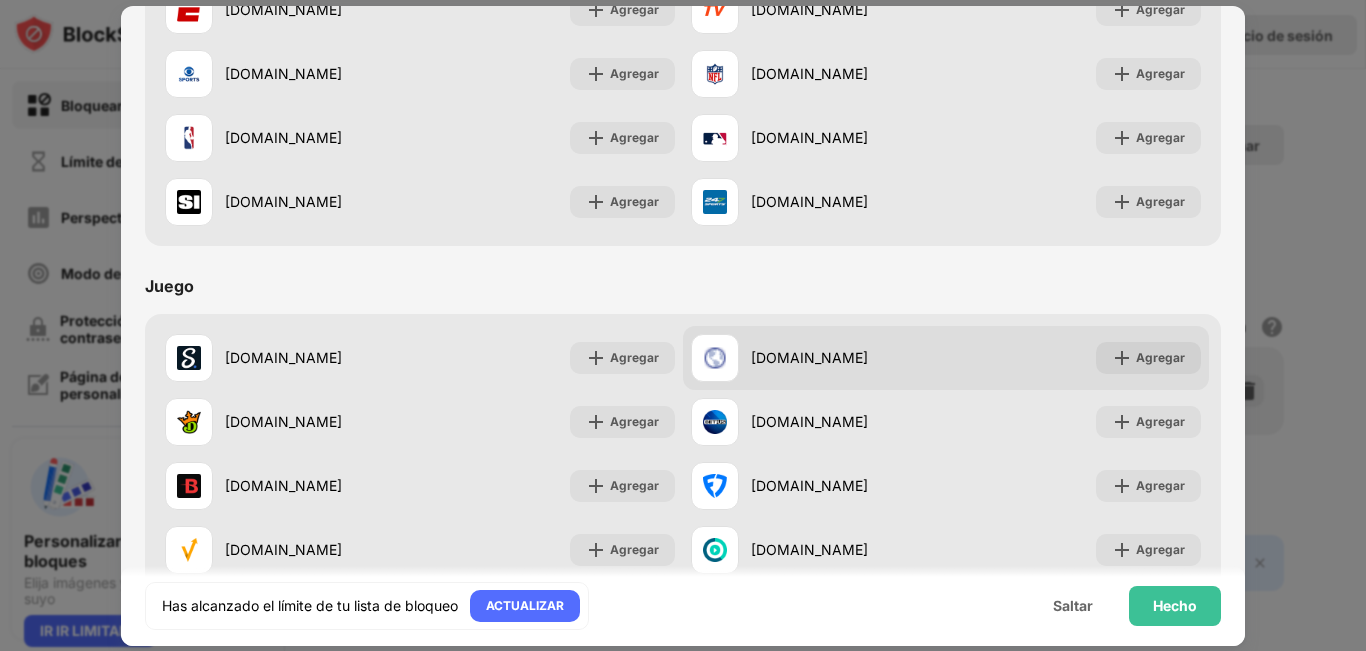 scroll, scrollTop: 2096, scrollLeft: 0, axis: vertical 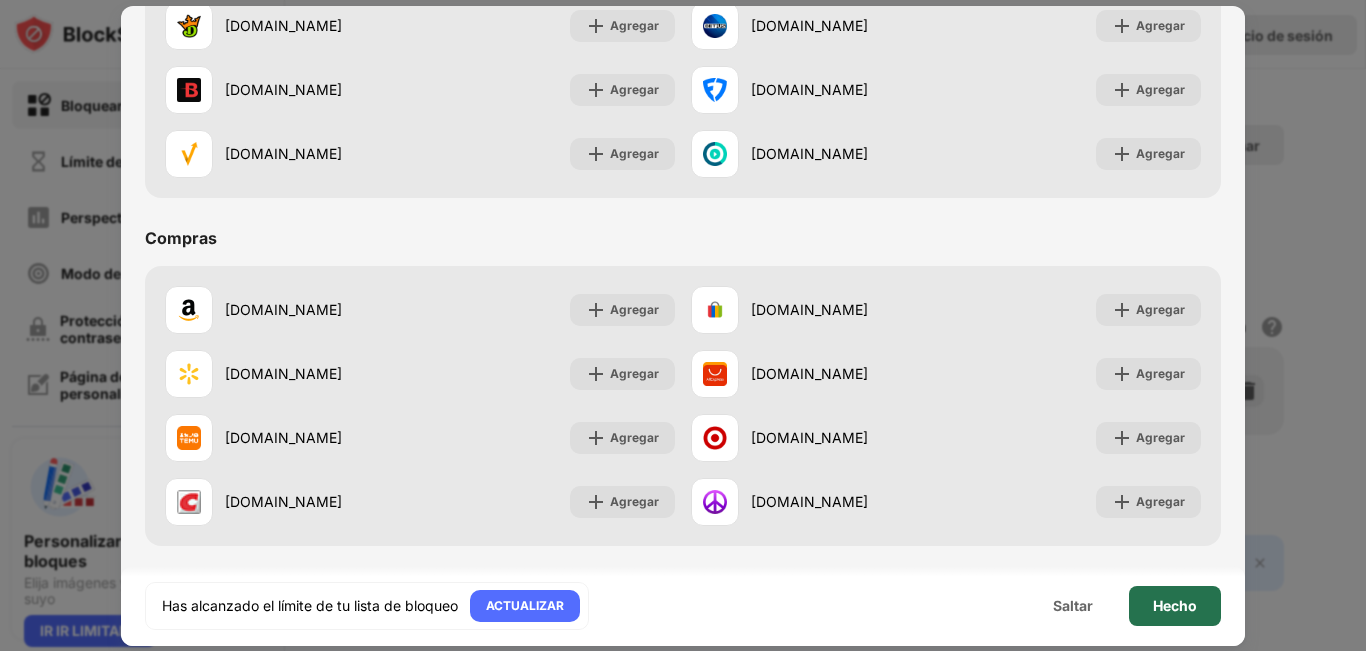 click on "Hecho" at bounding box center (1175, 606) 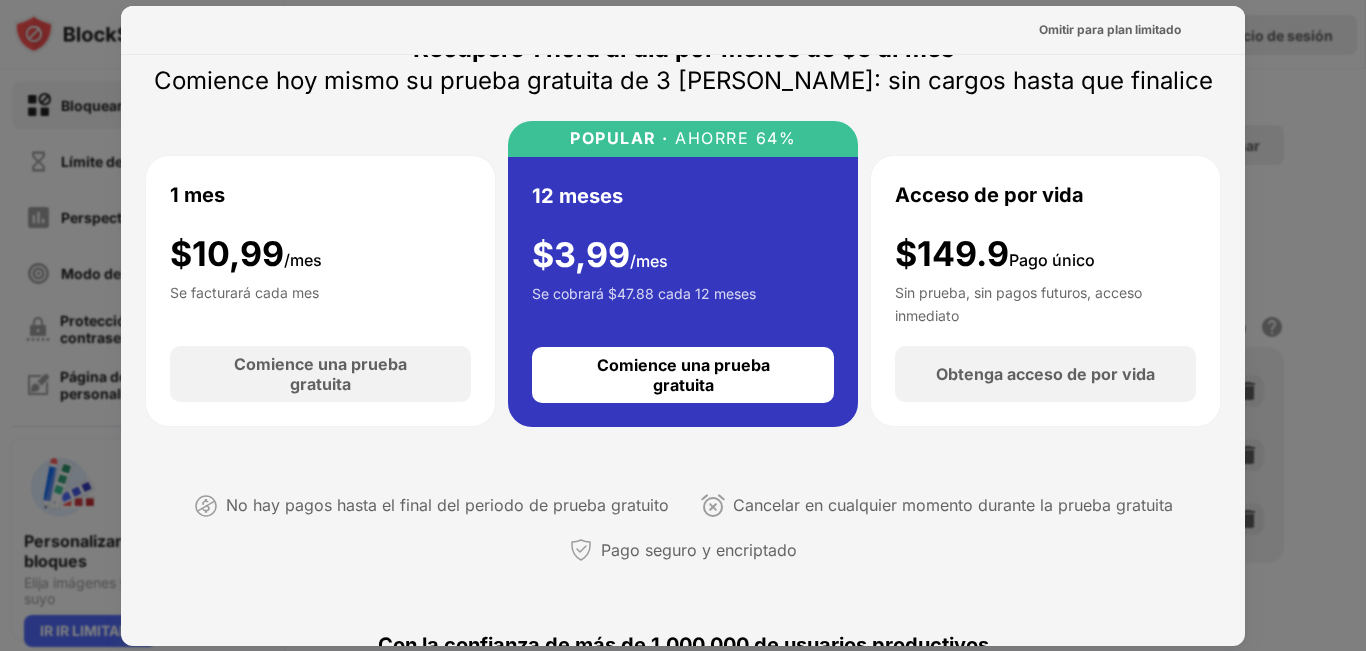 scroll, scrollTop: 0, scrollLeft: 0, axis: both 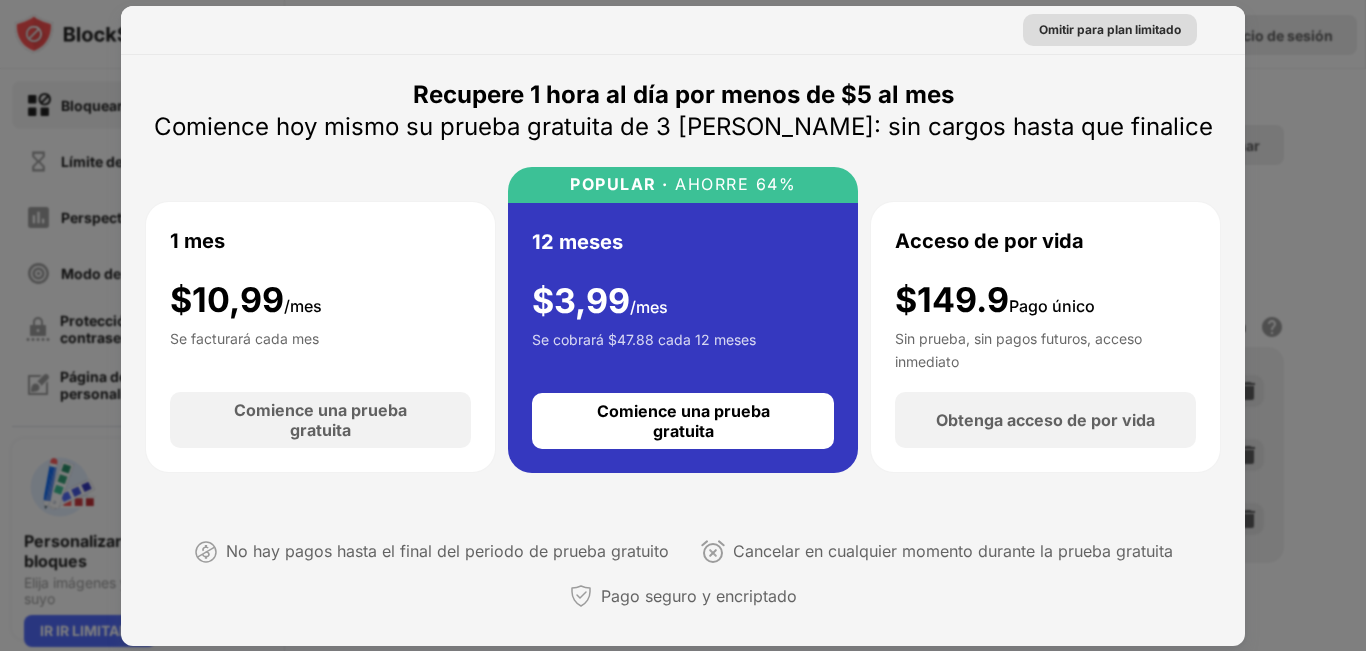 click on "Omitir para plan limitado" at bounding box center [1110, 29] 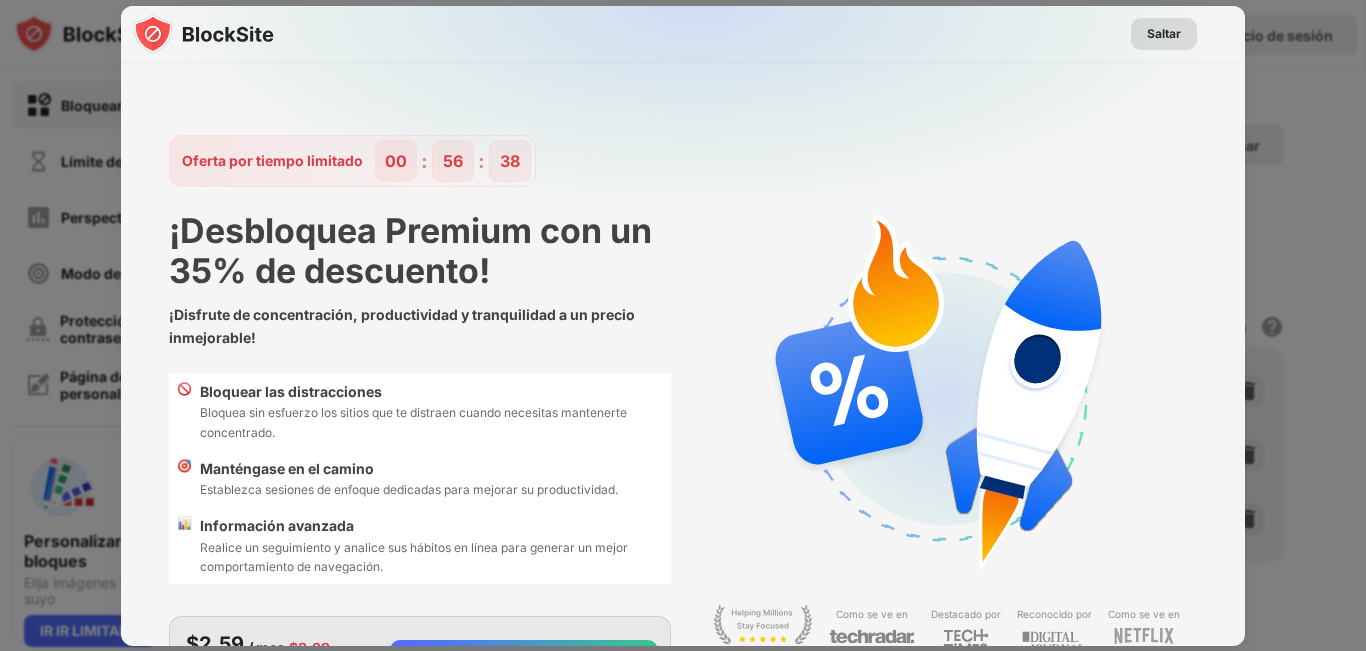 click on "Saltar" at bounding box center [1164, 33] 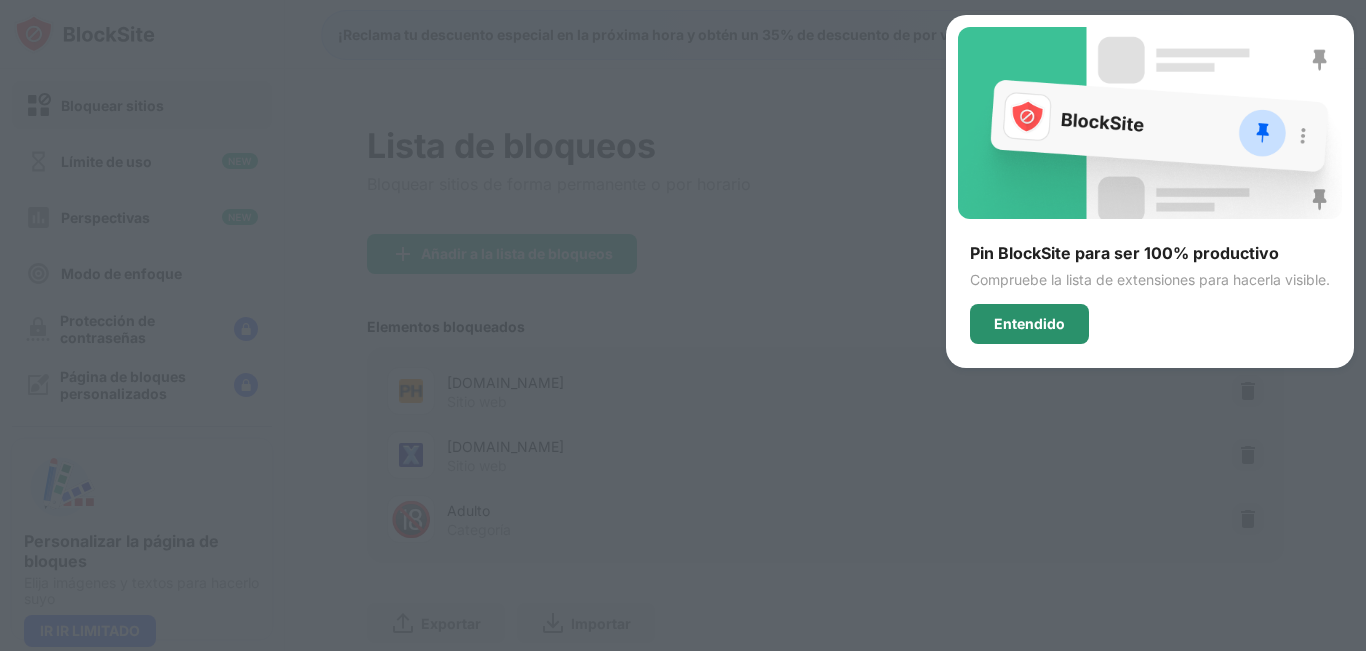 click on "Entendido" at bounding box center (1029, 323) 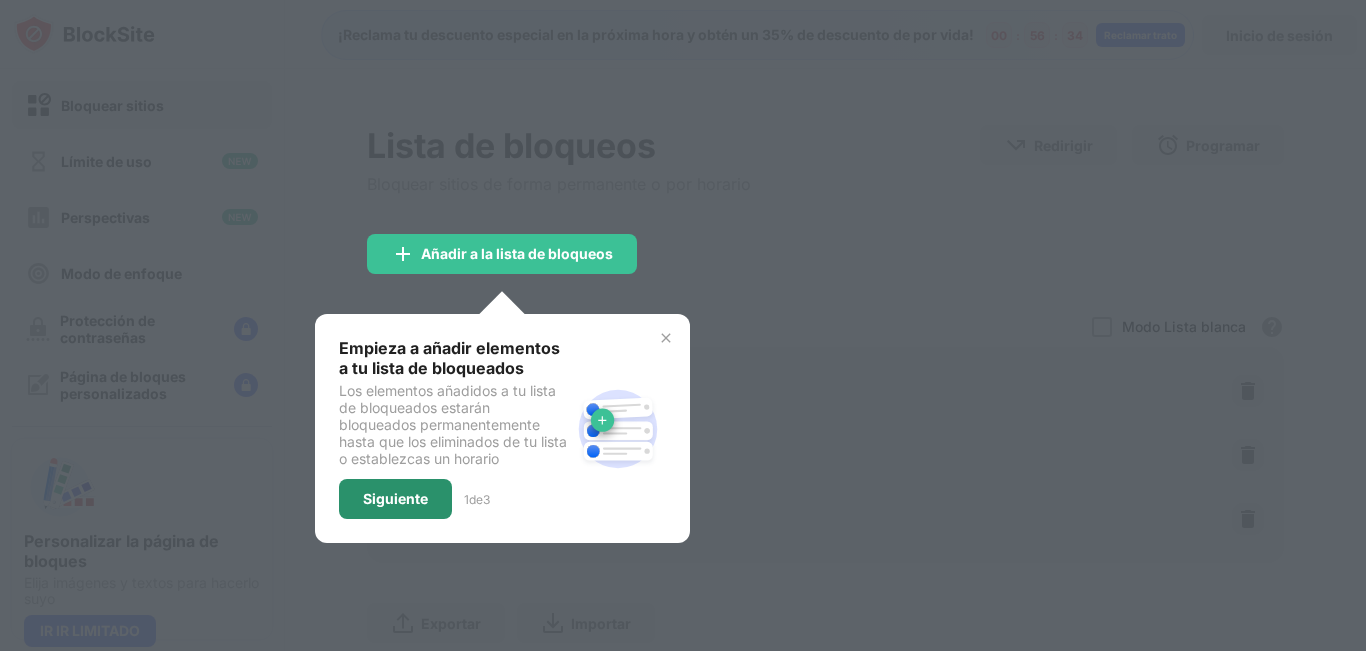 click on "Siguiente" at bounding box center (395, 499) 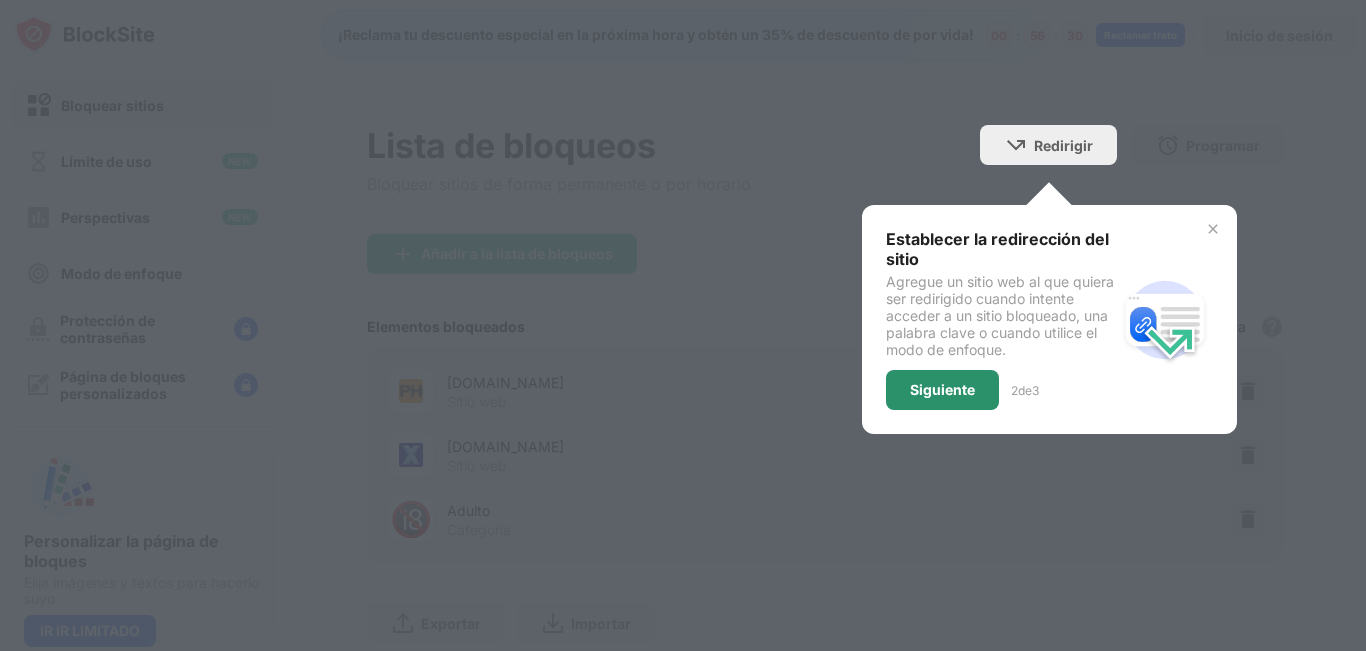 click on "Siguiente" at bounding box center [942, 389] 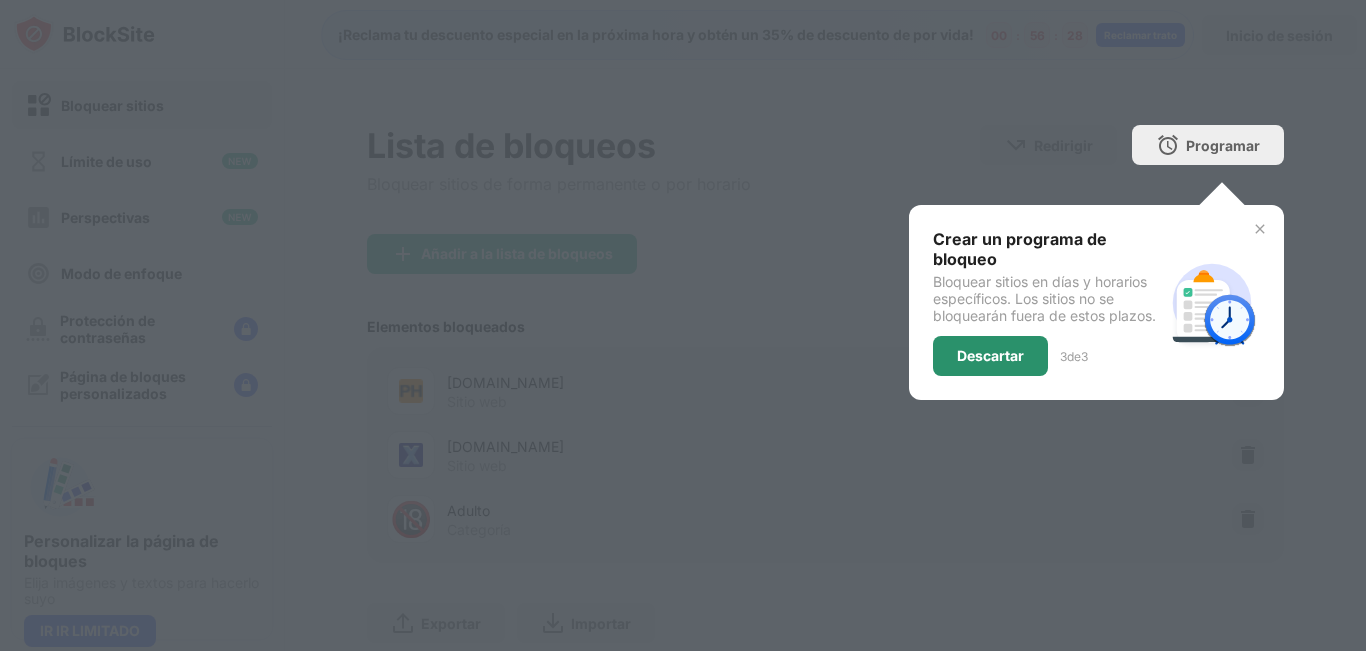 click on "Descartar" at bounding box center (990, 355) 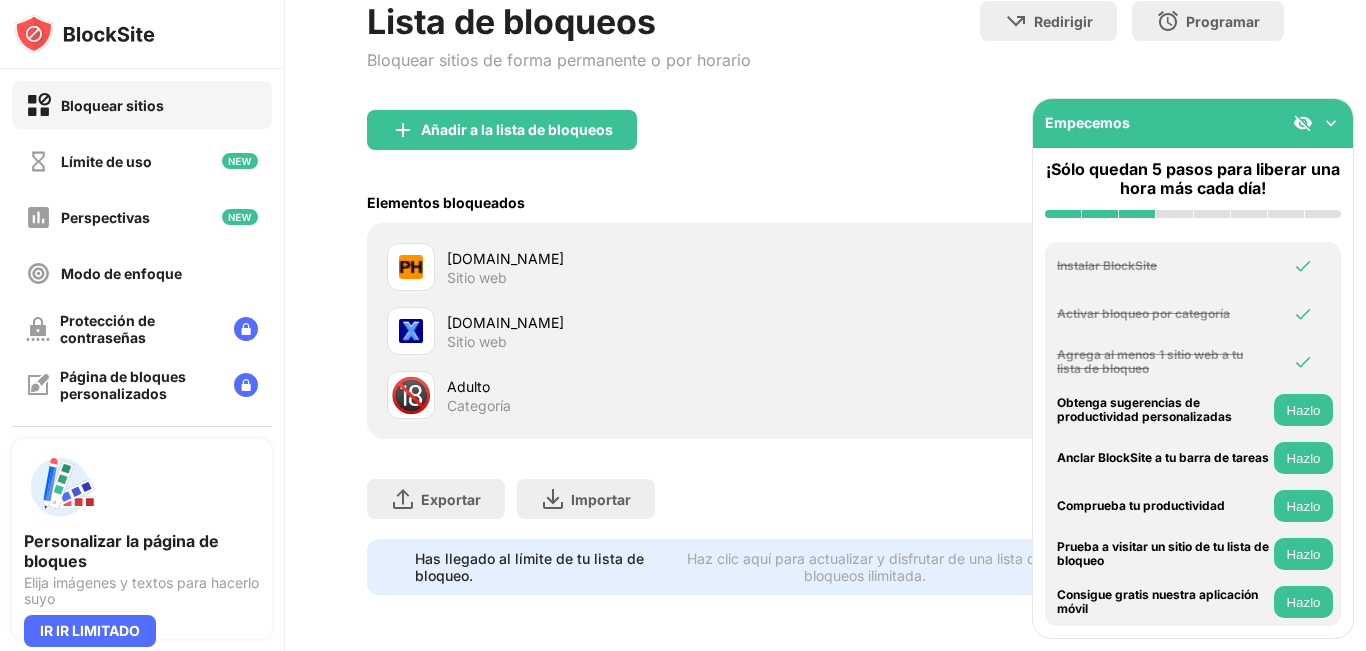 scroll, scrollTop: 0, scrollLeft: 0, axis: both 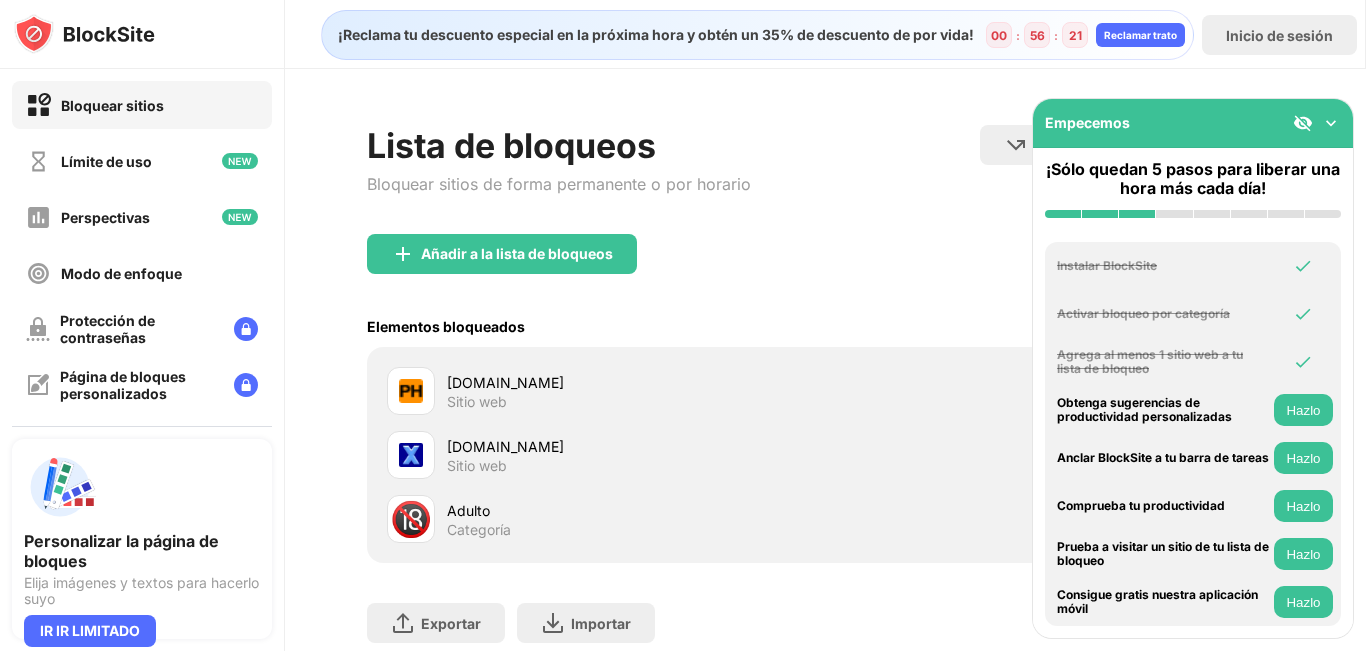 click on "Añadir a la lista de bloqueos" at bounding box center (825, 270) 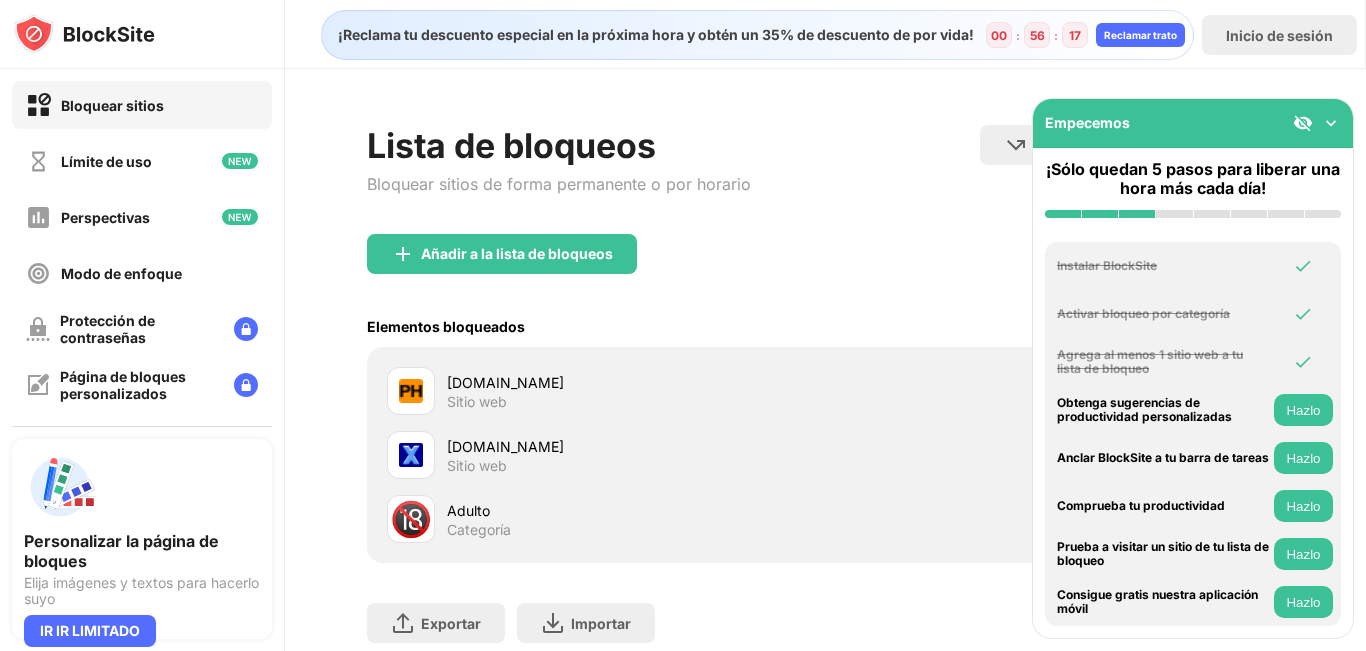 click on "Empecemos" at bounding box center (1193, 123) 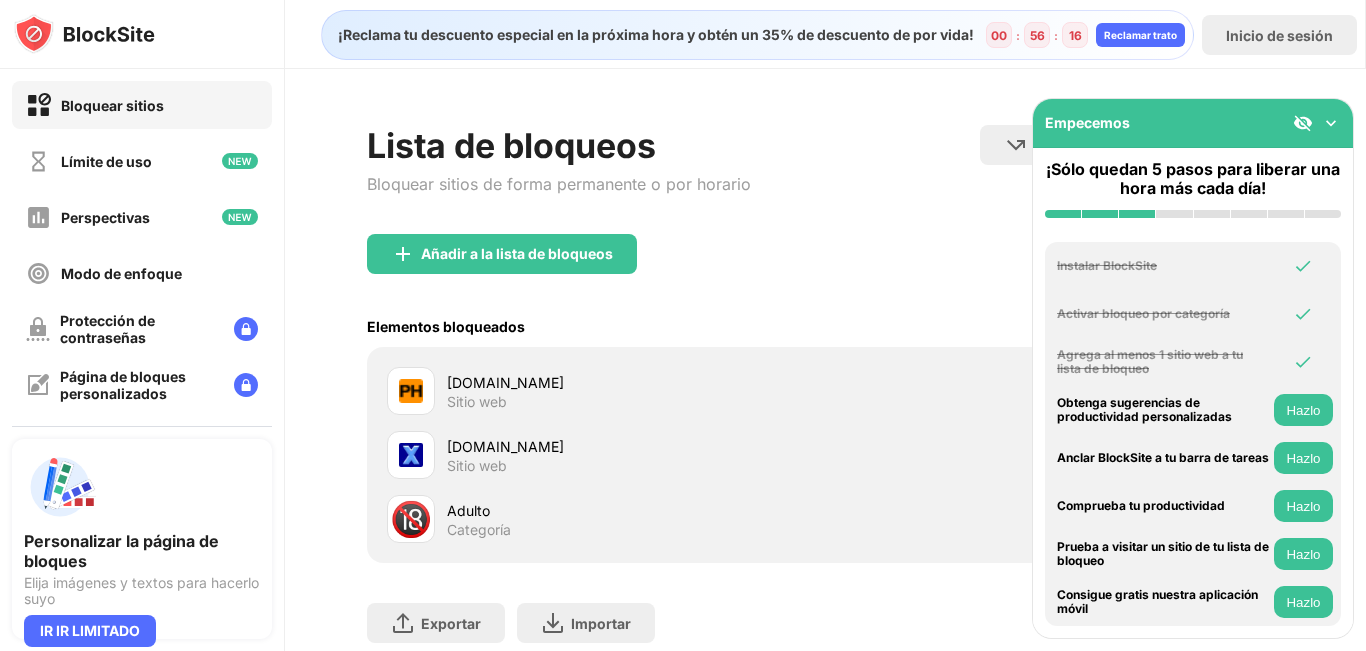 click at bounding box center [1331, 123] 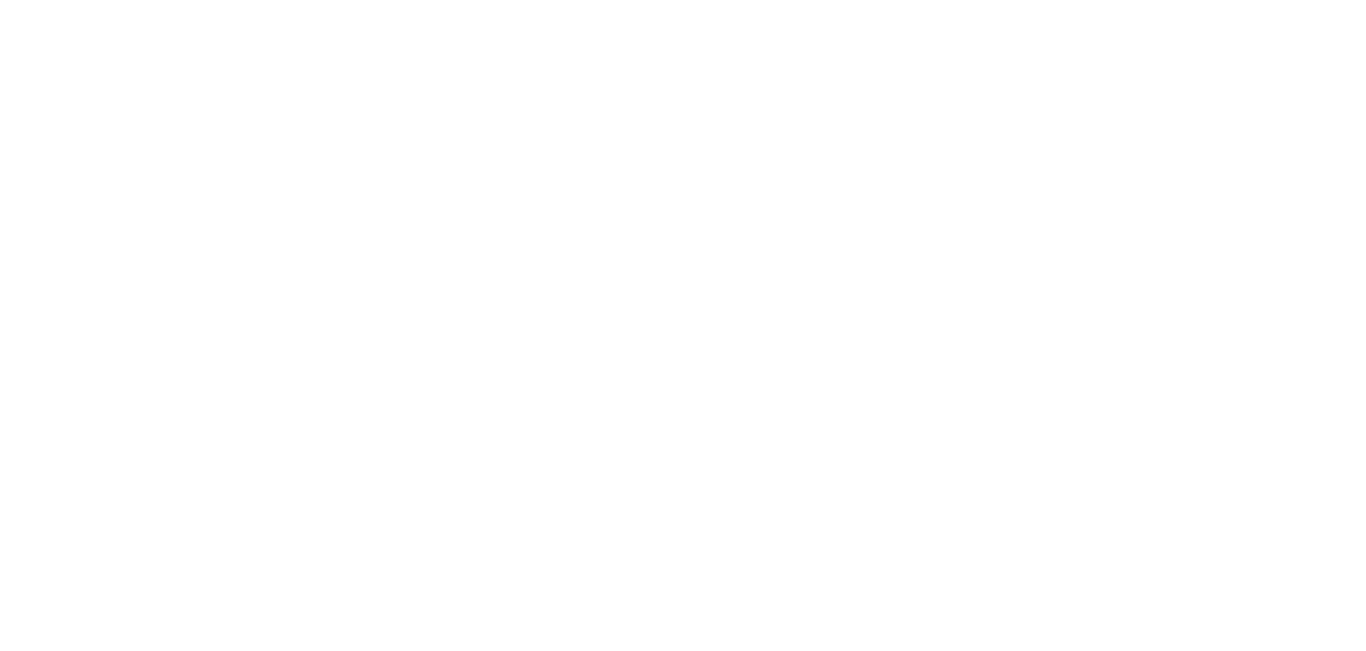 scroll, scrollTop: 0, scrollLeft: 0, axis: both 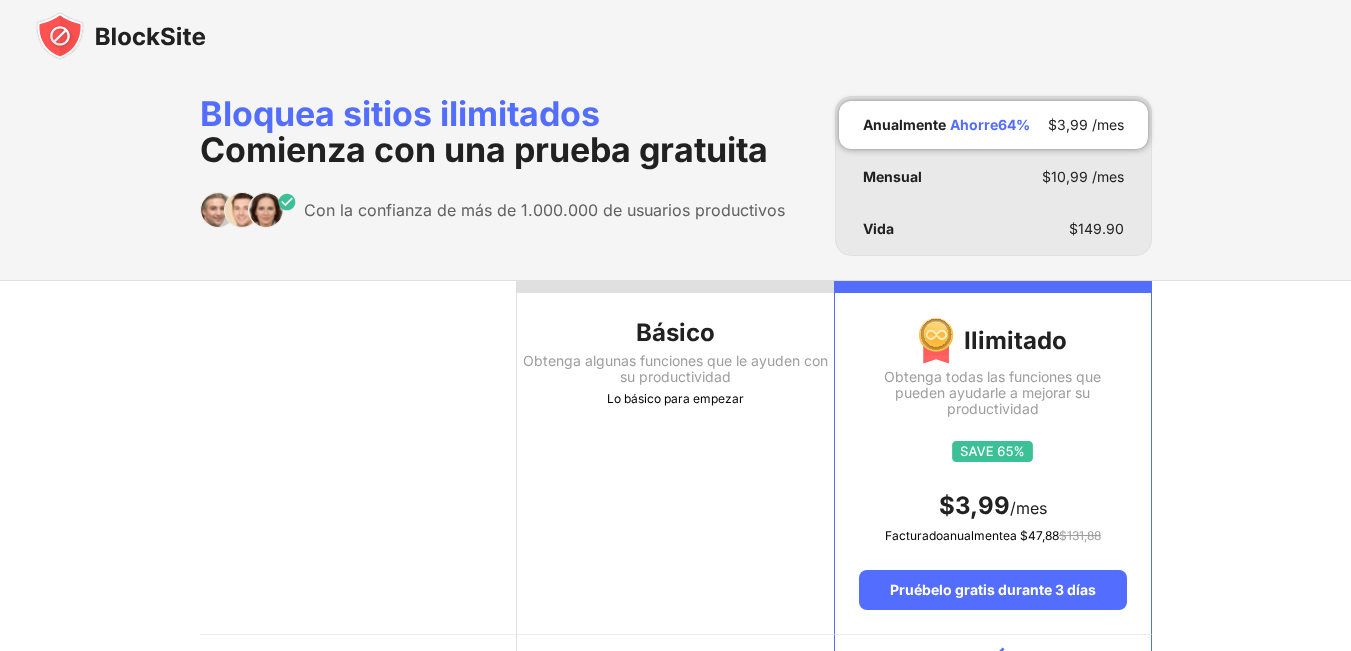 click on "Lo básico para empezar" at bounding box center [675, 398] 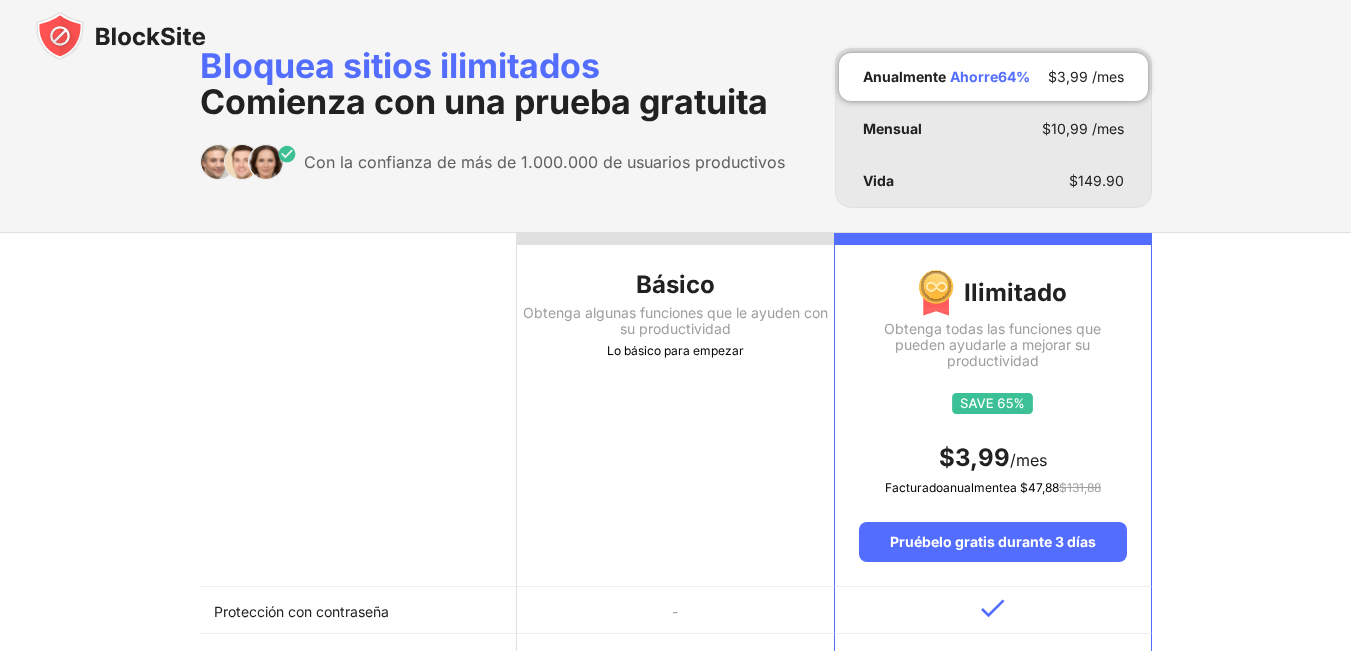scroll, scrollTop: 0, scrollLeft: 0, axis: both 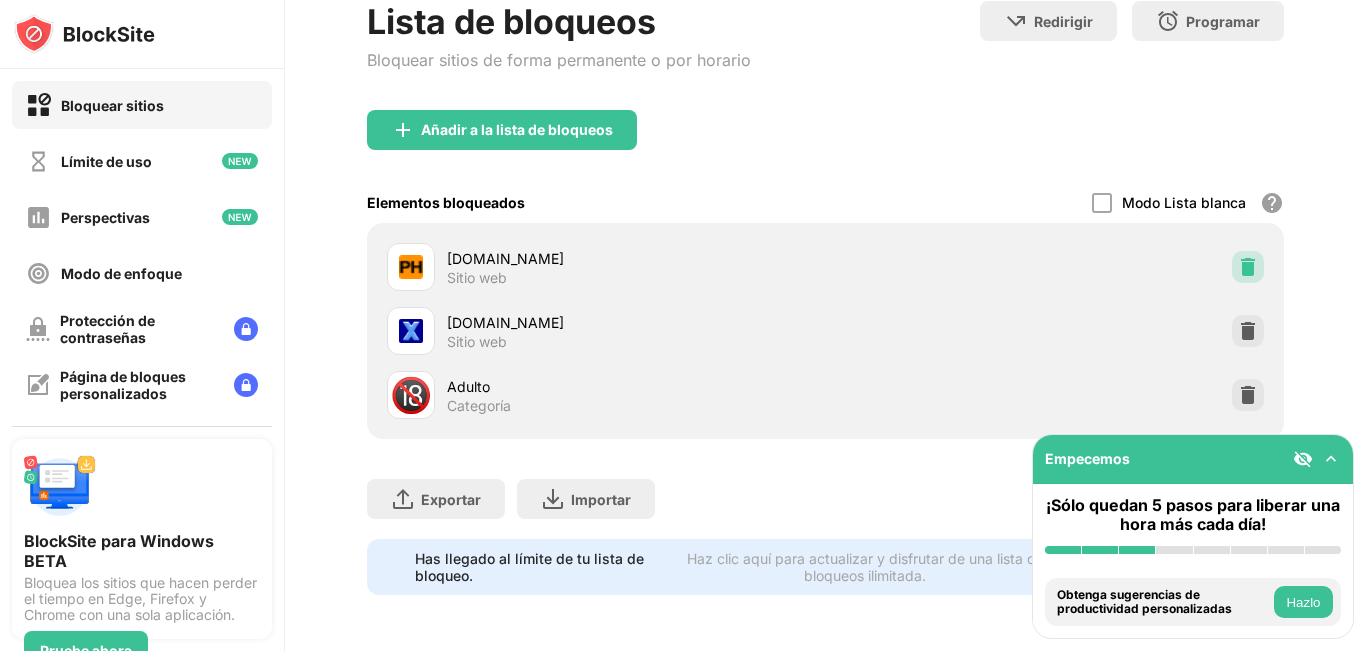 click at bounding box center (1248, 267) 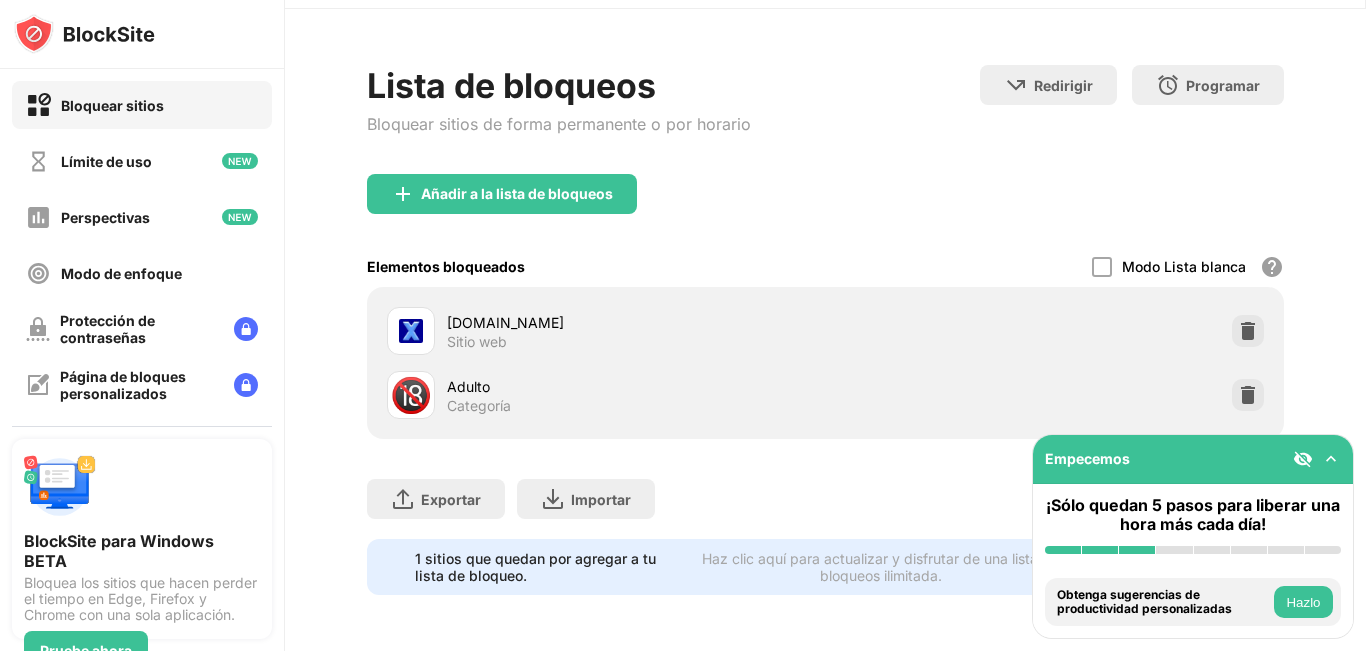 click on "Modo Lista blanca" at bounding box center [1184, 266] 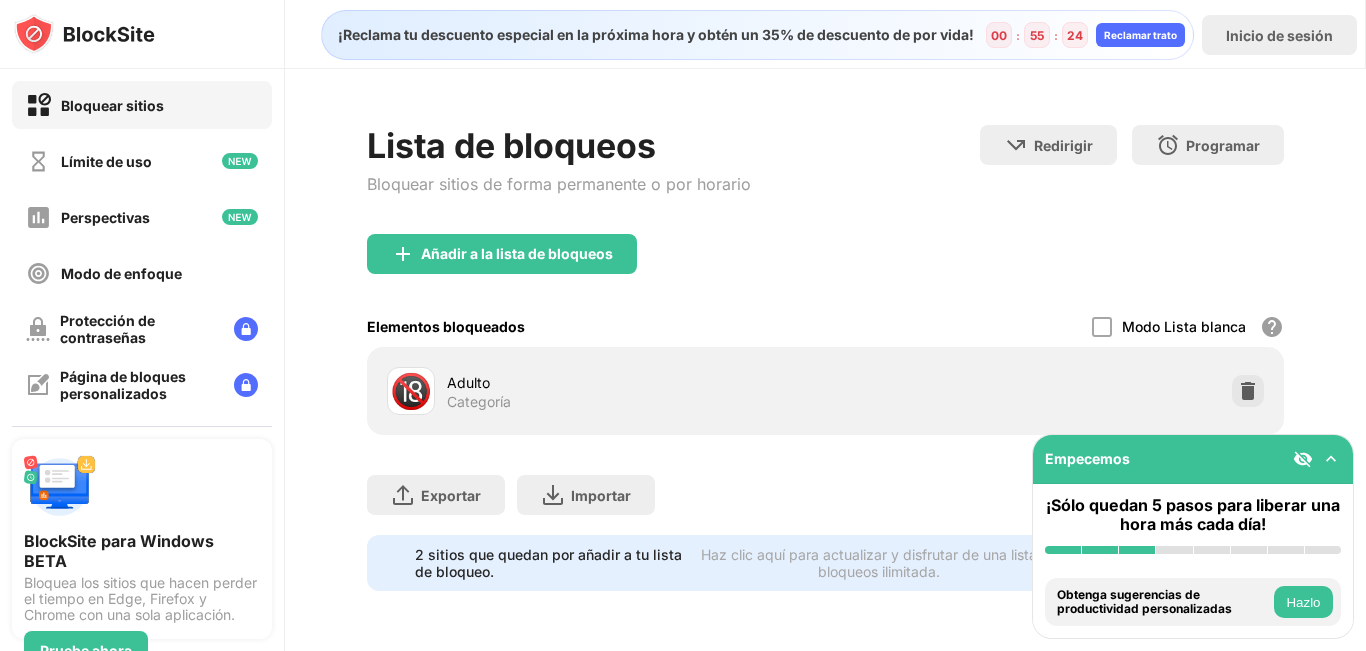 scroll, scrollTop: 0, scrollLeft: 0, axis: both 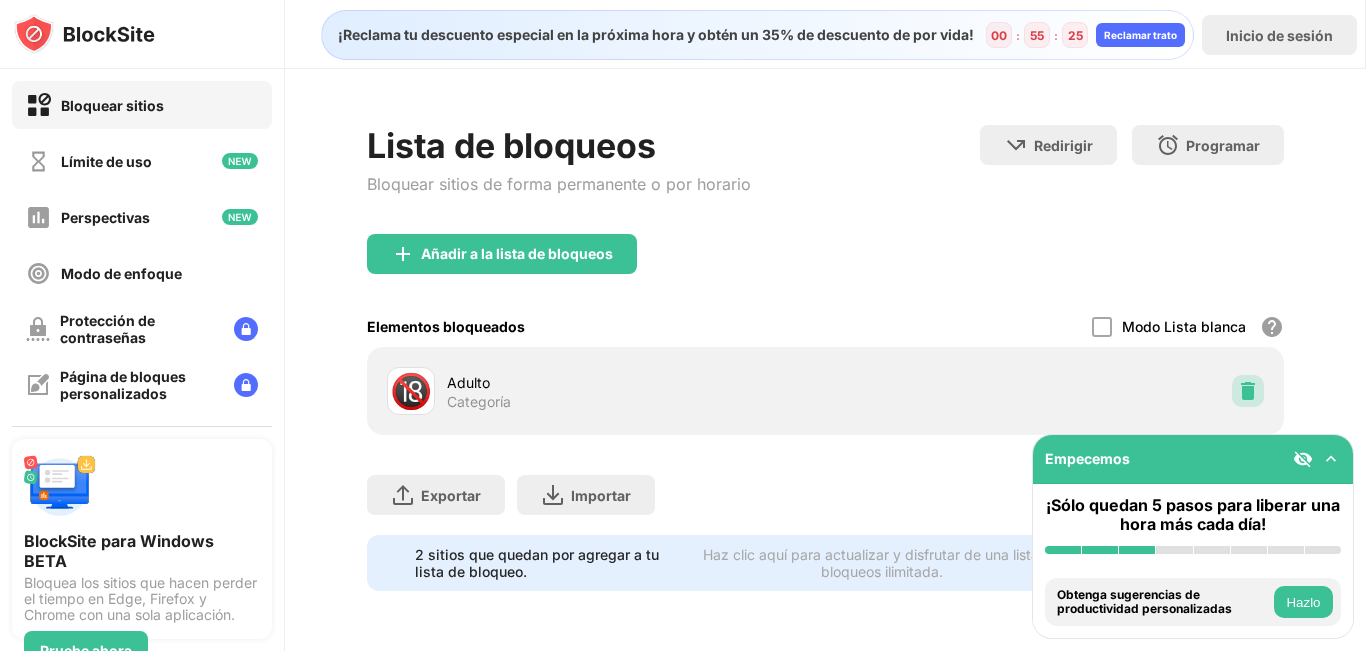 click at bounding box center (1248, 391) 